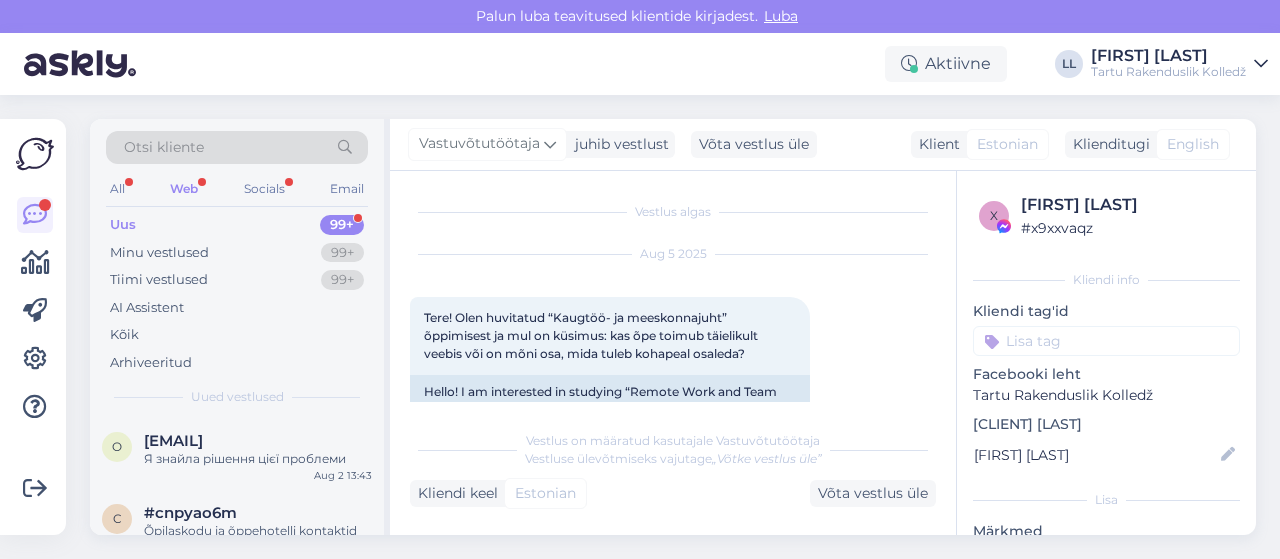 scroll, scrollTop: 0, scrollLeft: 0, axis: both 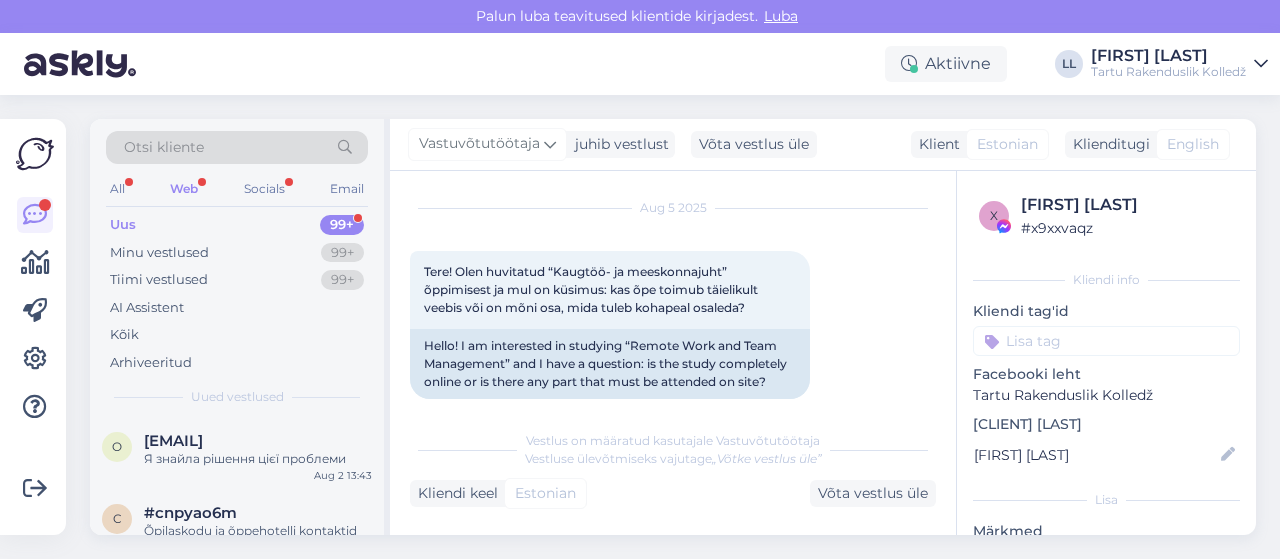 click on "Web" at bounding box center [184, 189] 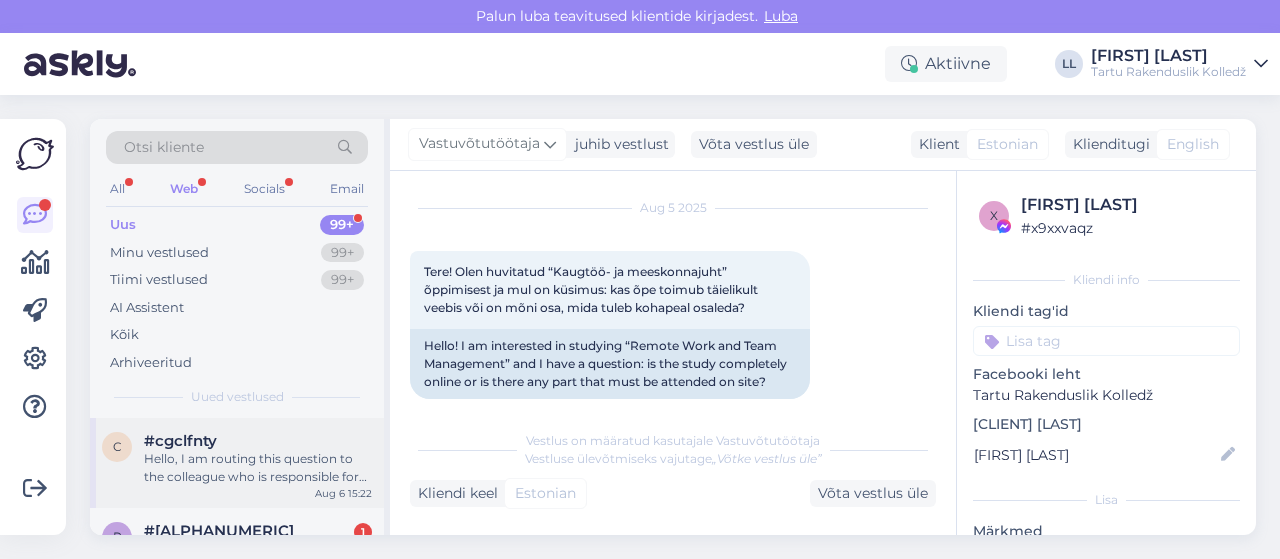 click on "Hello, I am routing this question to the colleague who is responsible for this topic. The reply might take a bit. But it’ll be saved here for you to read later." at bounding box center [258, 468] 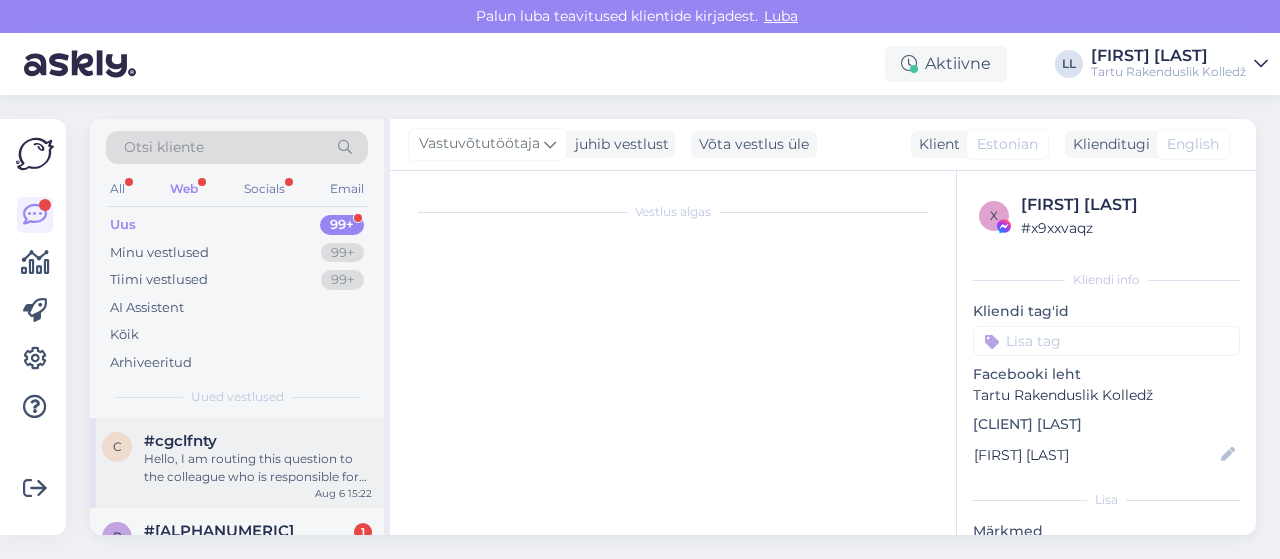 scroll, scrollTop: 240, scrollLeft: 0, axis: vertical 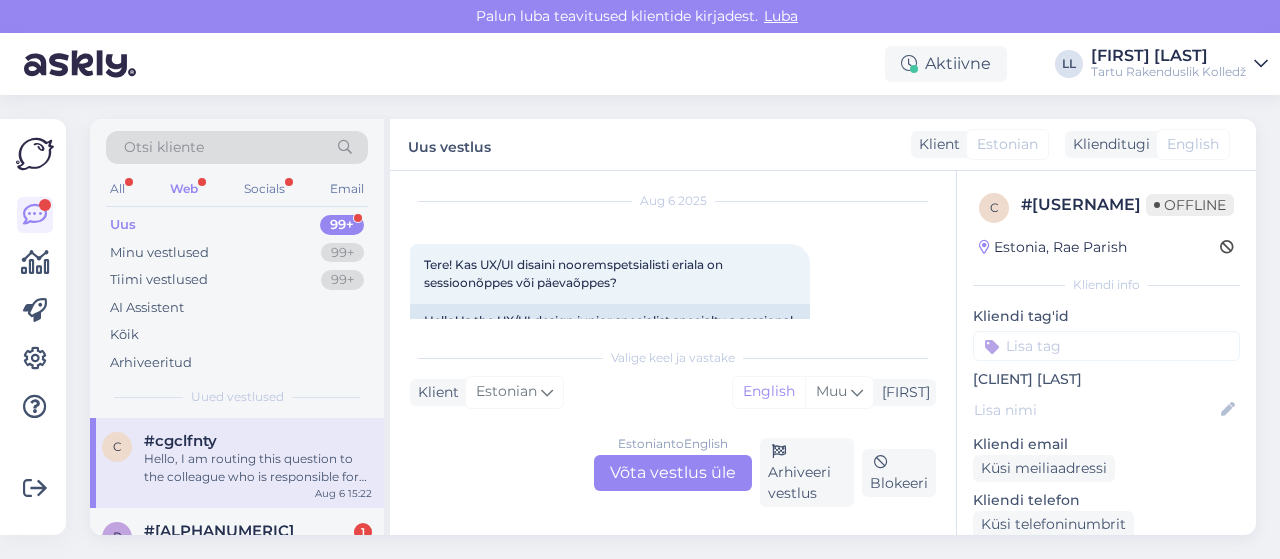 click on "Estonian  to  English Võta vestlus üle" at bounding box center [673, 473] 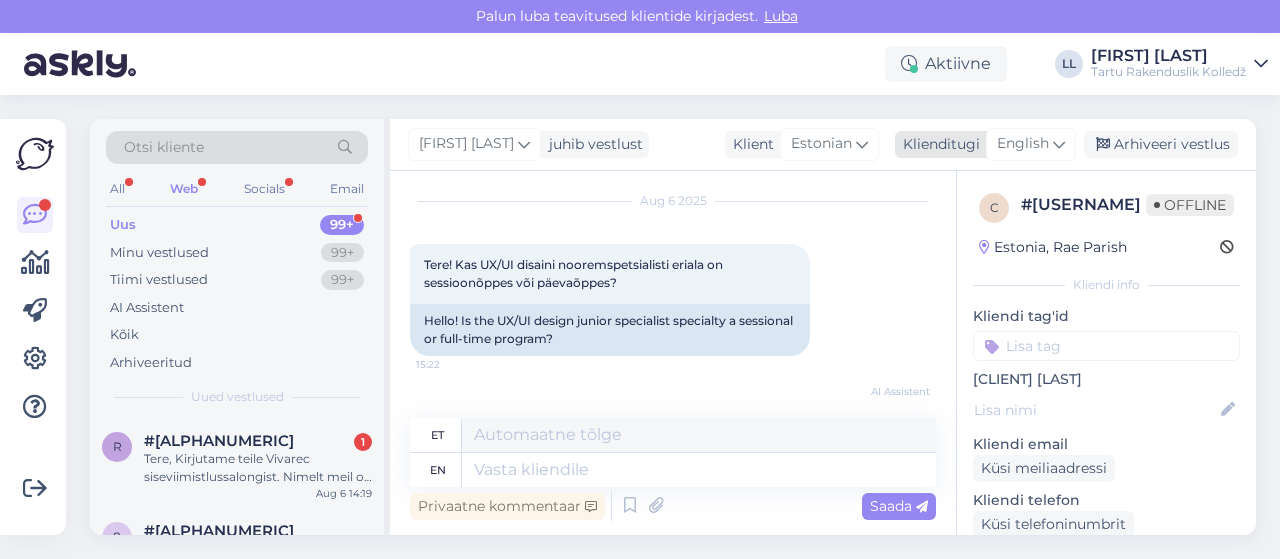 click on "English" at bounding box center (1023, 144) 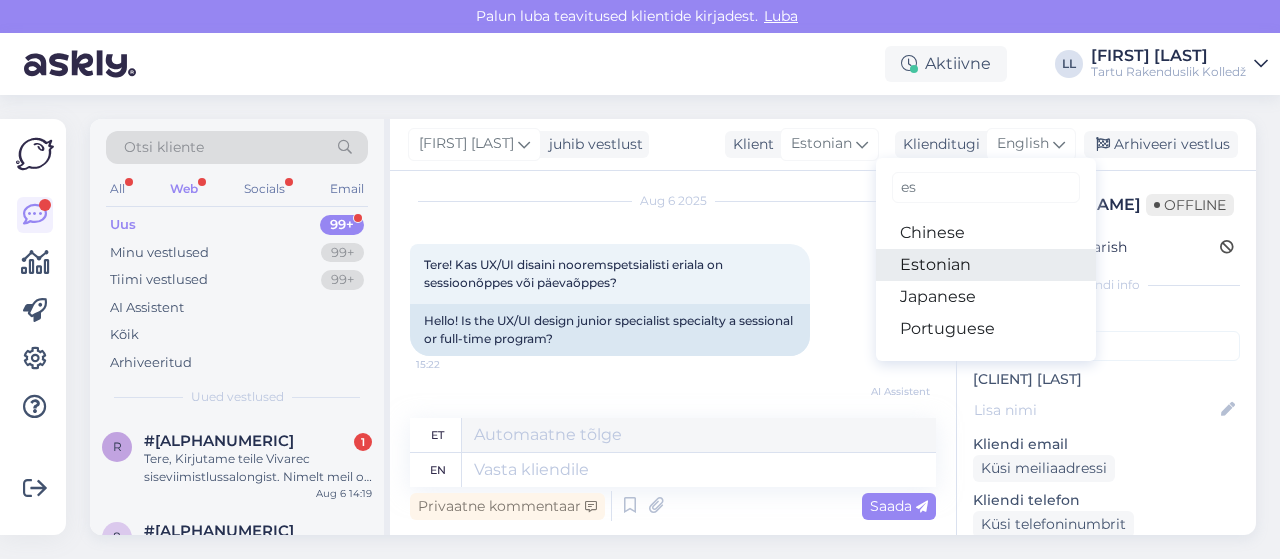 click on "Estonian" at bounding box center (986, 265) 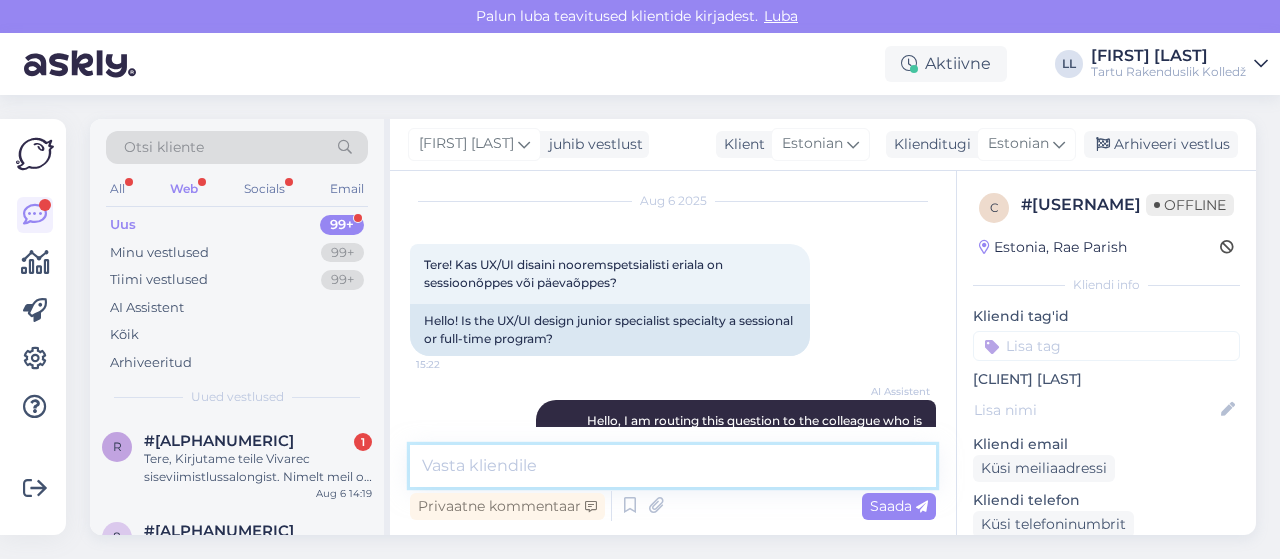 click at bounding box center [673, 466] 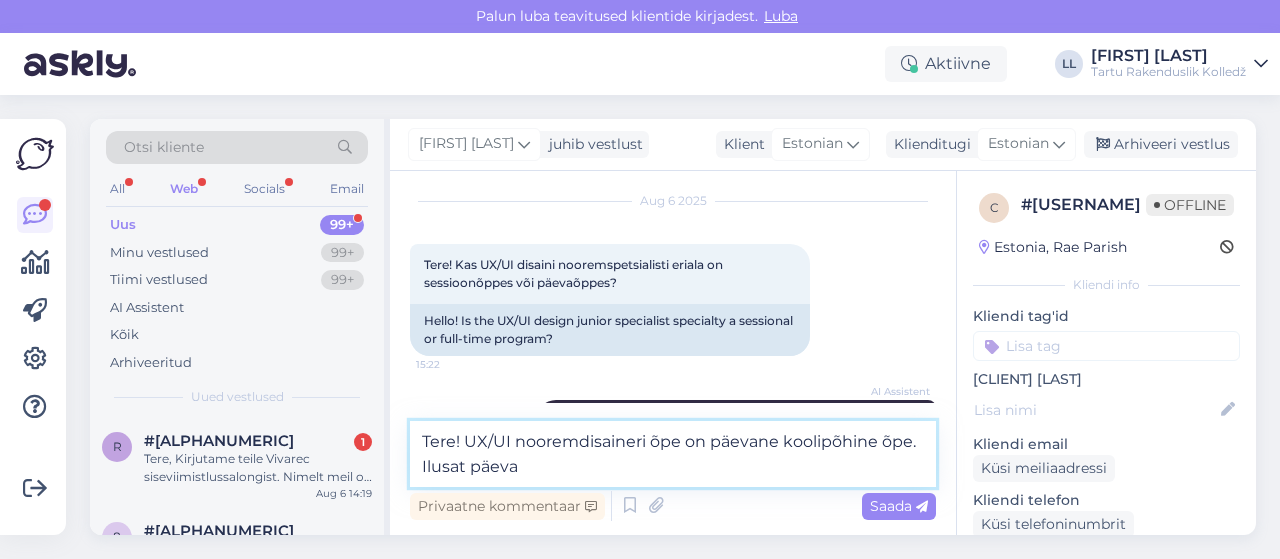 type on "Tere! UX/UI nooremdisaineri õpe on päevane koolipõhine õpe. Ilusat päeva!" 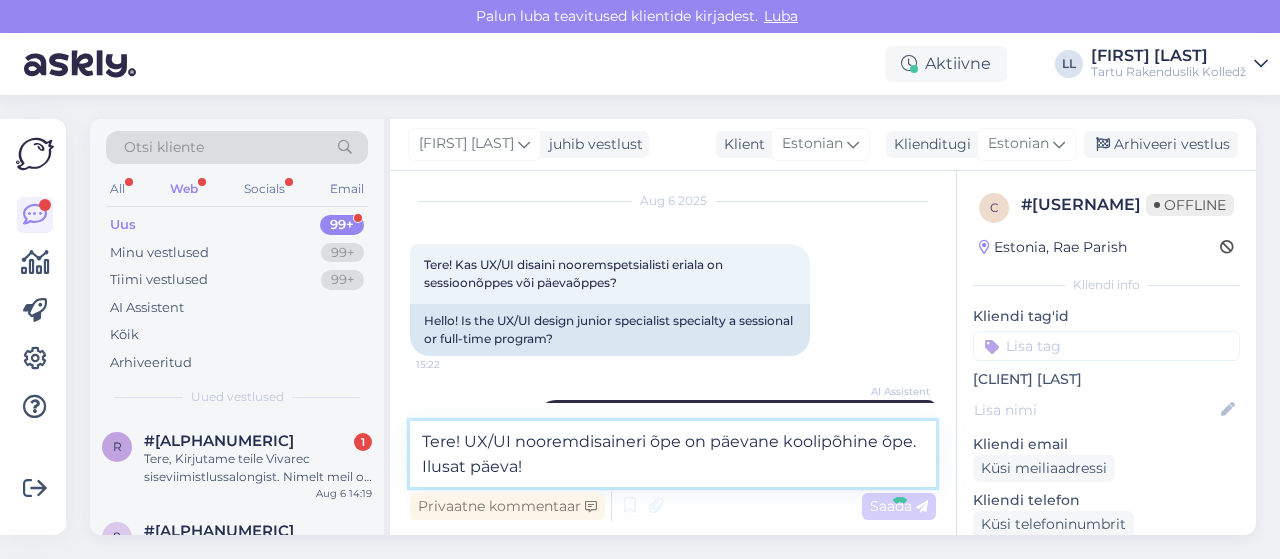 type 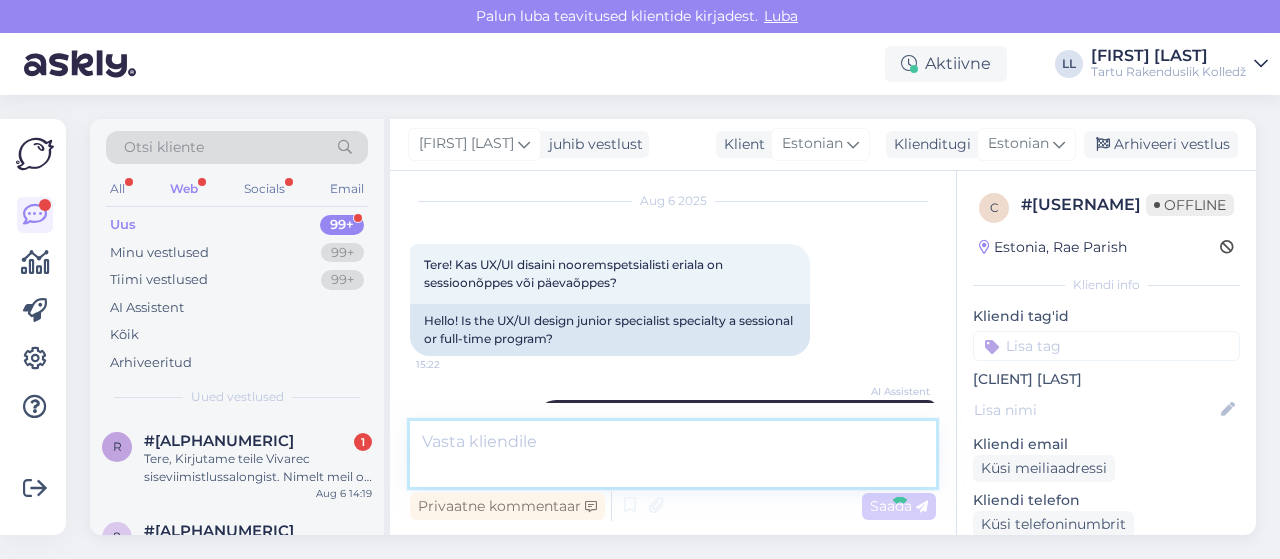 scroll, scrollTop: 299, scrollLeft: 0, axis: vertical 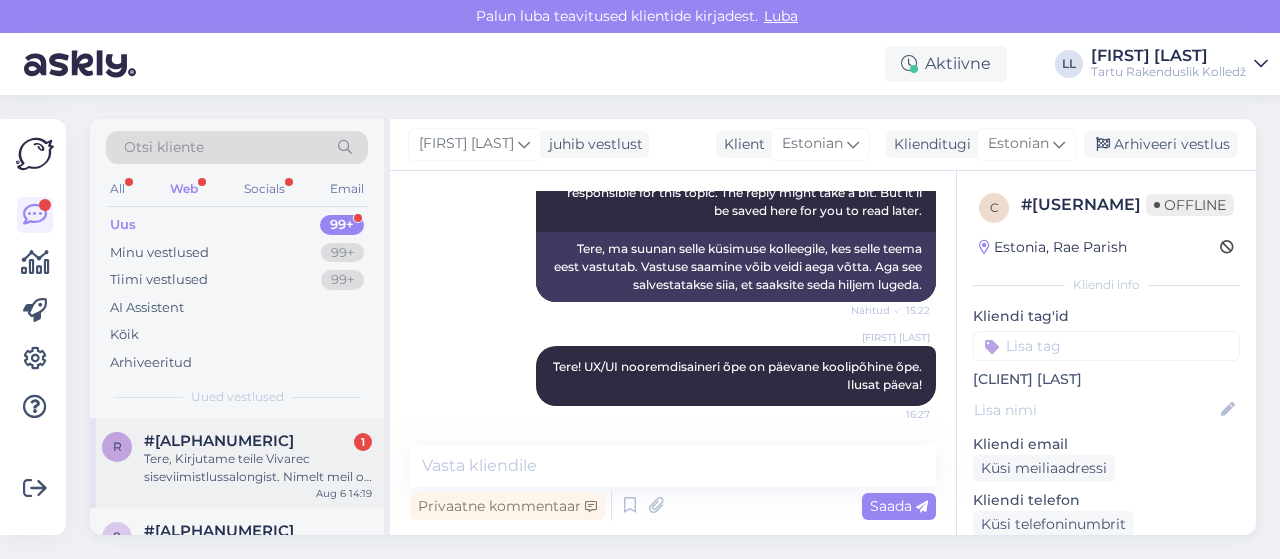 click on "Tere,
Kirjutame teile Vivarec siseviimistlussalongist. Nimelt meil on käimas laotühendus ning on tasuta ära anda plaadijääke erinevates kogustes. Kas oleks teil huvi saada plaatijate väljaõppeks tasuta plaati ?
Parimat, Vivarec" at bounding box center [258, 468] 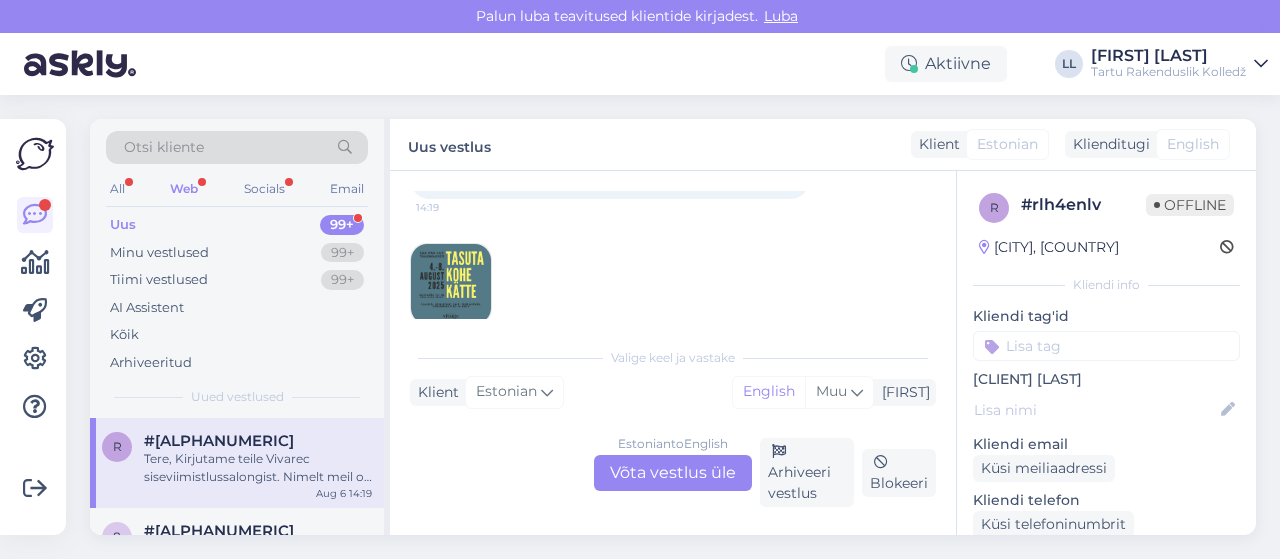 scroll, scrollTop: 292, scrollLeft: 0, axis: vertical 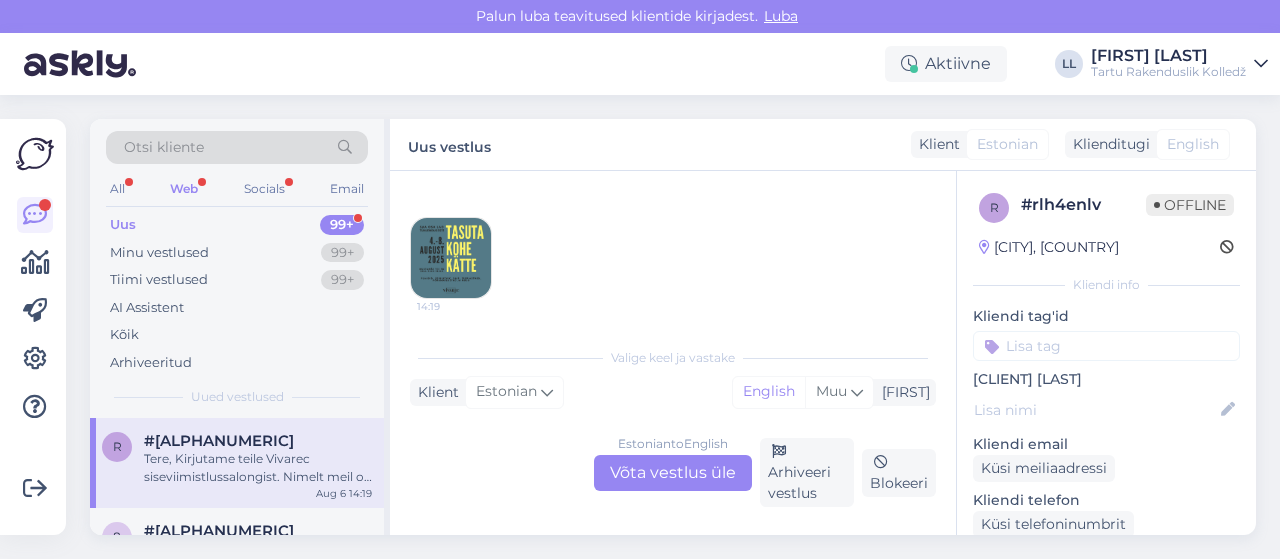 click at bounding box center [451, 258] 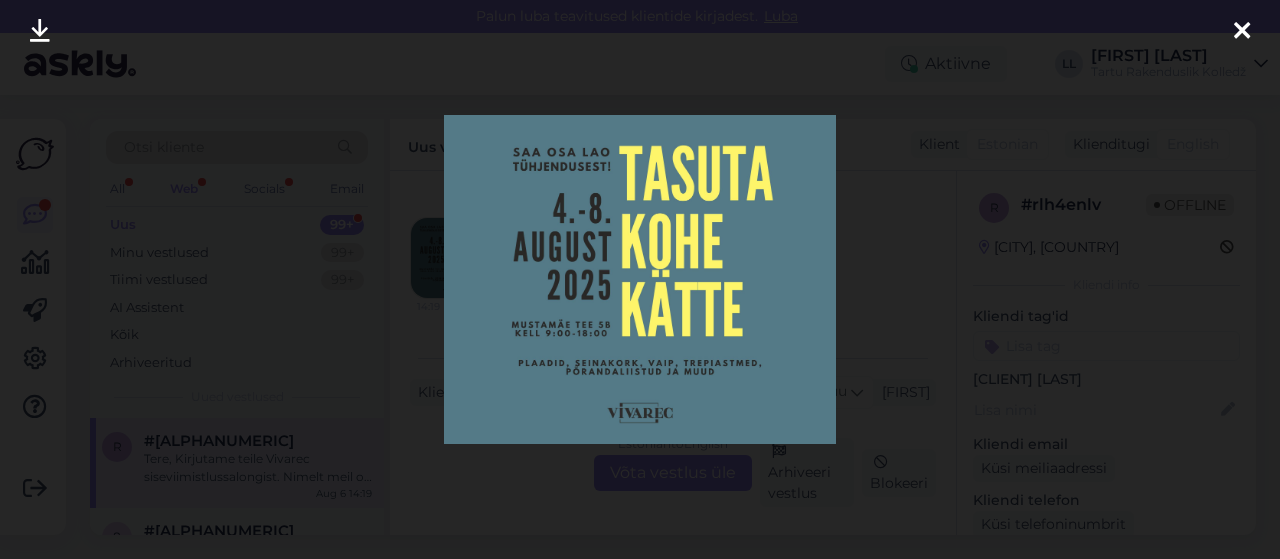 click at bounding box center [1242, 32] 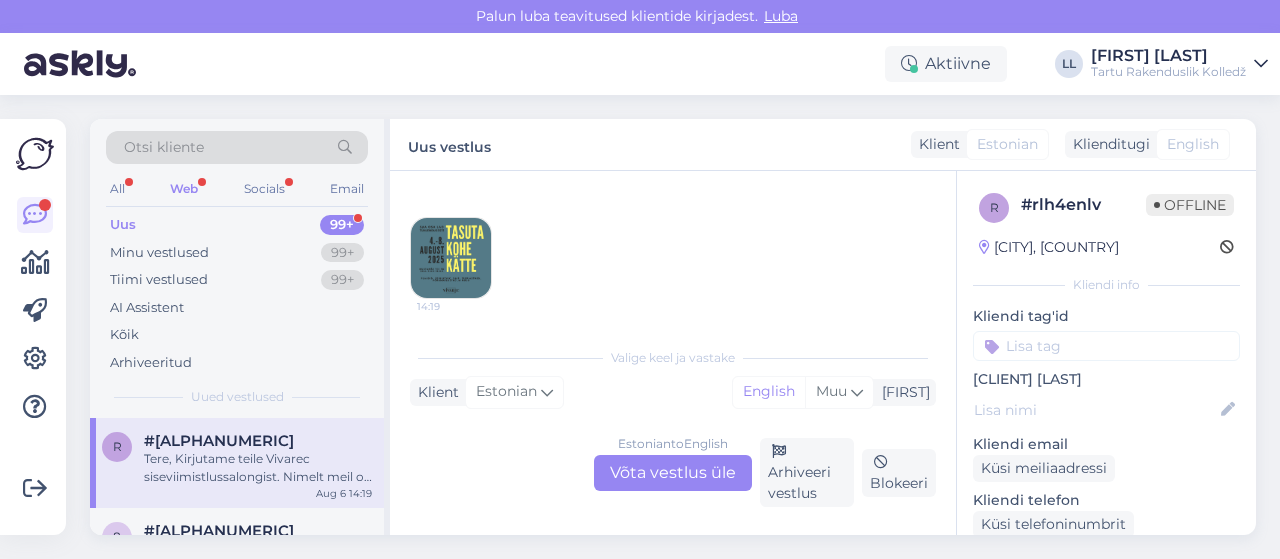 click on "Estonian  to  English Võta vestlus üle" at bounding box center (673, 473) 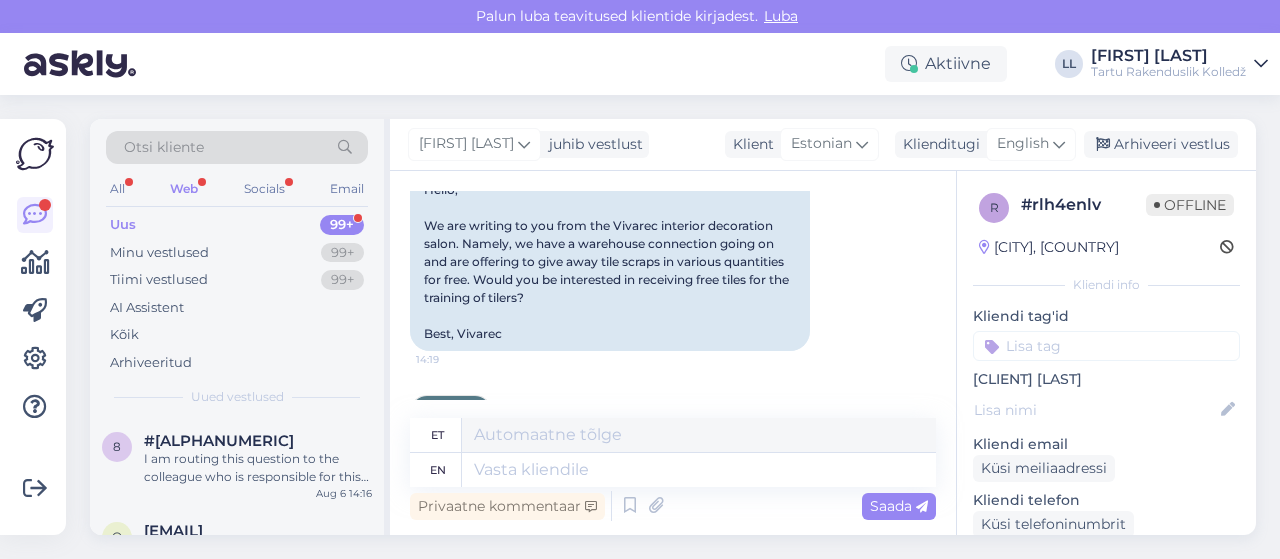 scroll, scrollTop: 389, scrollLeft: 0, axis: vertical 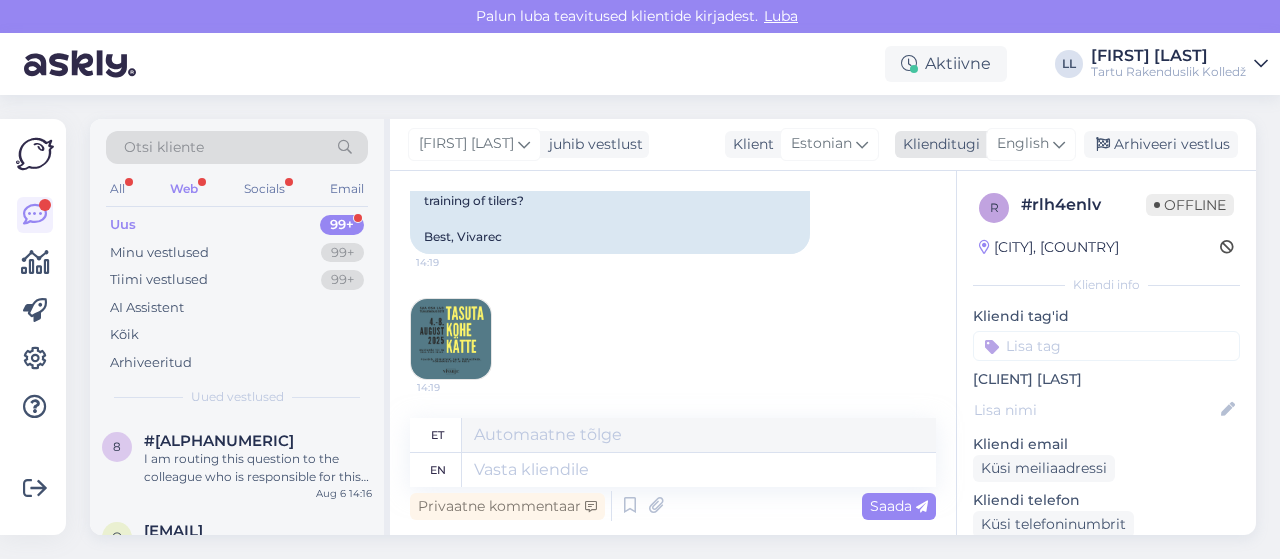click at bounding box center (1059, 144) 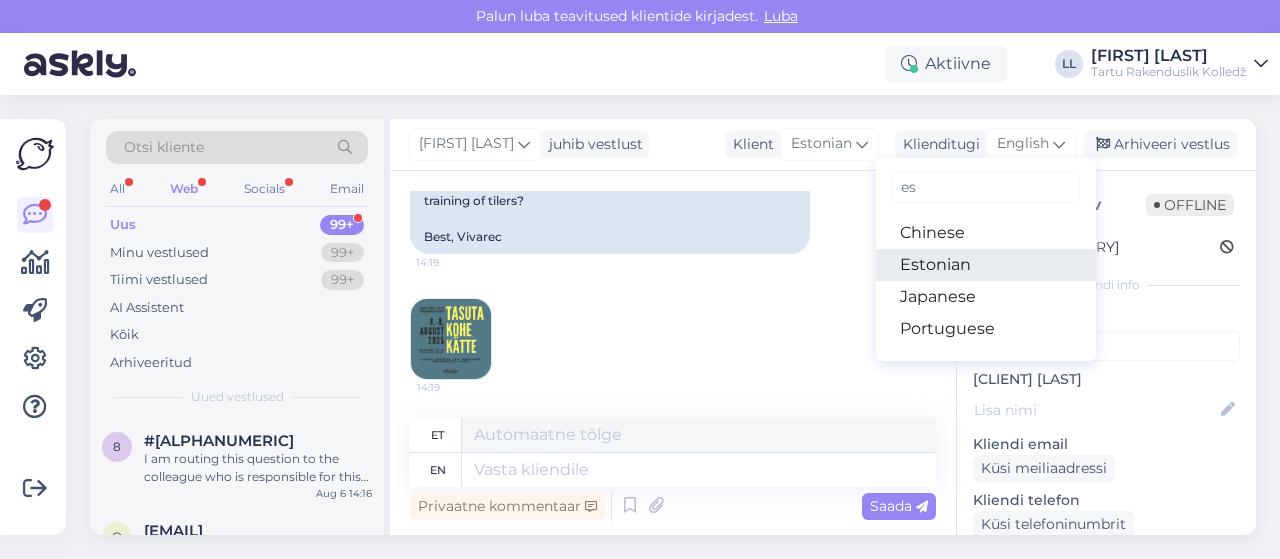 click on "Estonian" at bounding box center [986, 265] 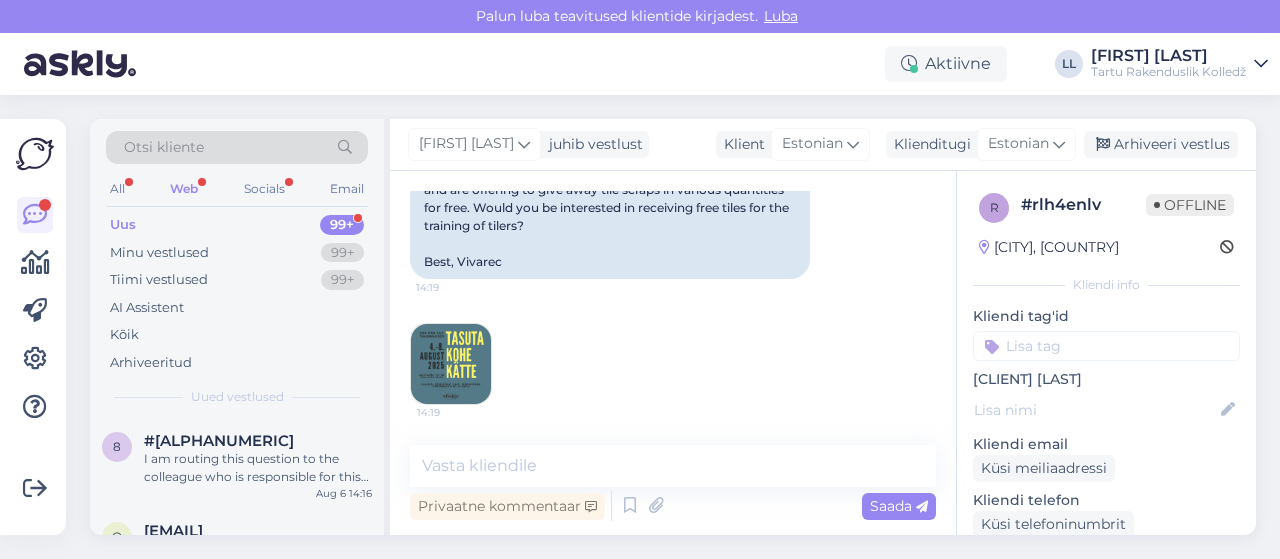 scroll, scrollTop: 362, scrollLeft: 0, axis: vertical 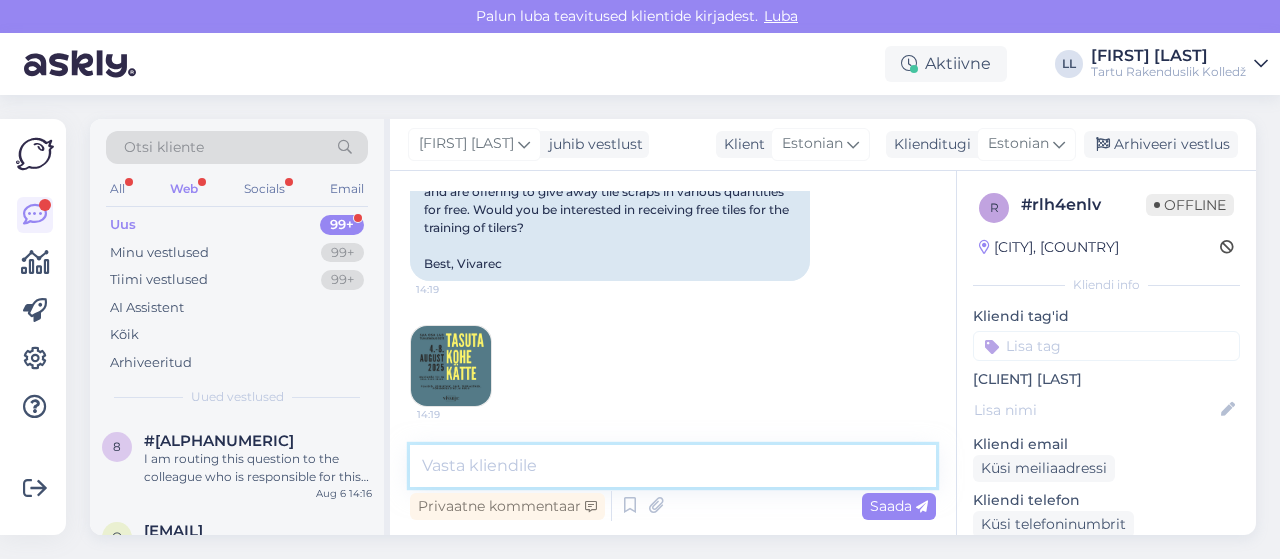 click at bounding box center (673, 466) 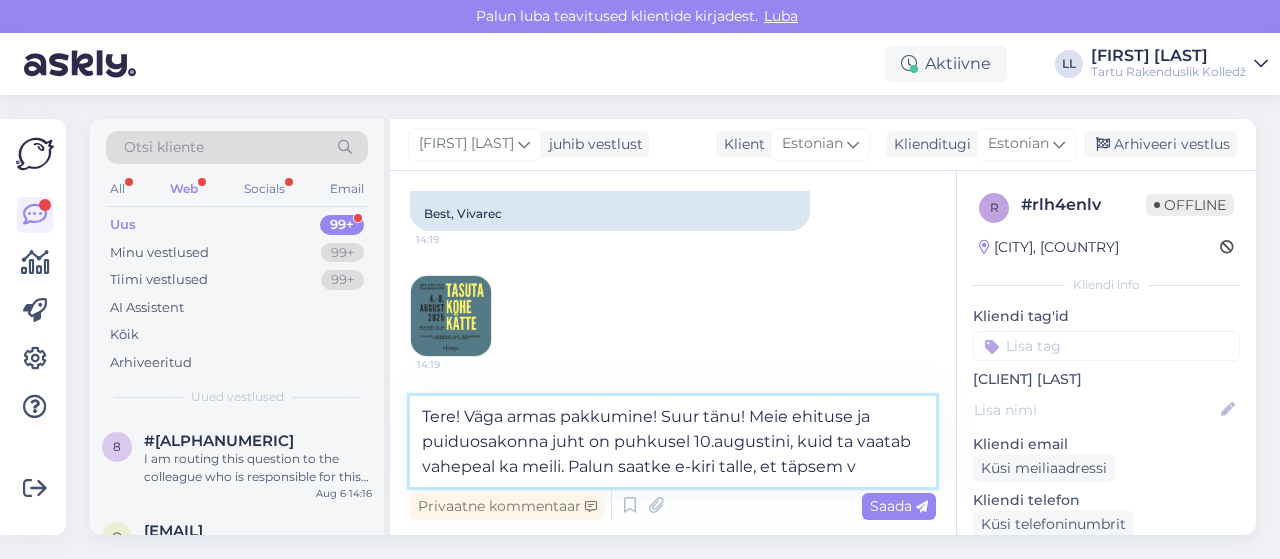 scroll, scrollTop: 436, scrollLeft: 0, axis: vertical 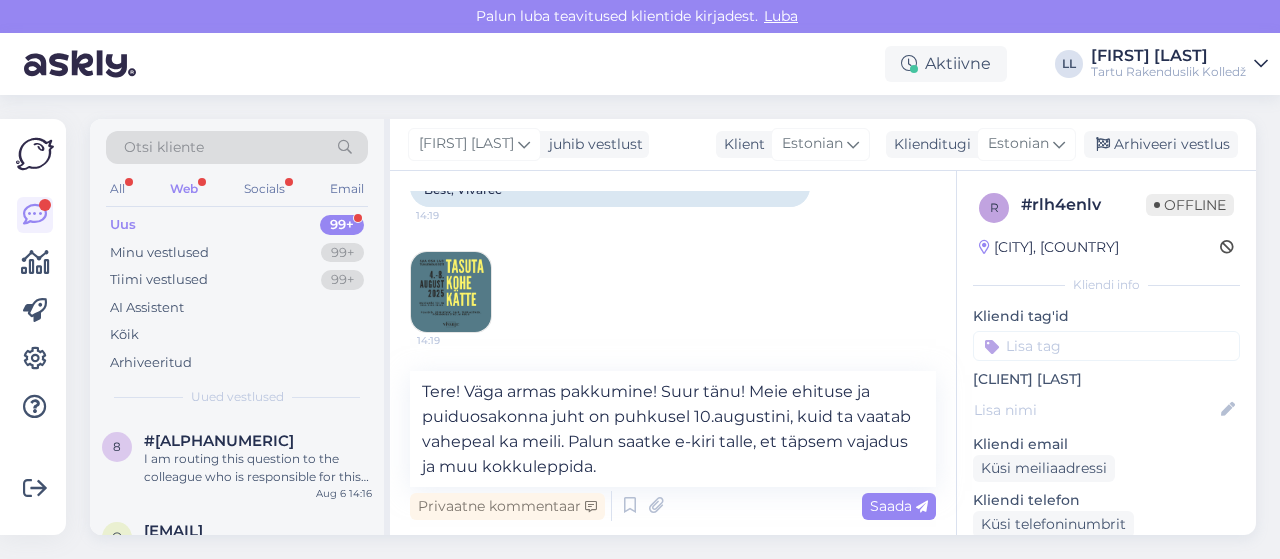 click on "[MONTH] [DAY] [YEAR] [PERSON],
Kirjutame teile Vivarec siseviimistlussalongist. Nimelt meil on käimas laotühendus ning on tasuta ära anda plaadijääke erinevates kogustes. Kas oleks teil huvi saada plaatijate väljaõppeks tasuta plaati ?
Parimat, Vivarec
[TIME]  Hello,
We are writing to you from the Vivarec interior decoration salon. Namely, we have a warehouse connection going on and are offering to give away tile scraps in various quantities for free. Would you be interested in receiving free tiles for the training of tilers?
Best, Vivarec [TIME]" at bounding box center (673, 76) 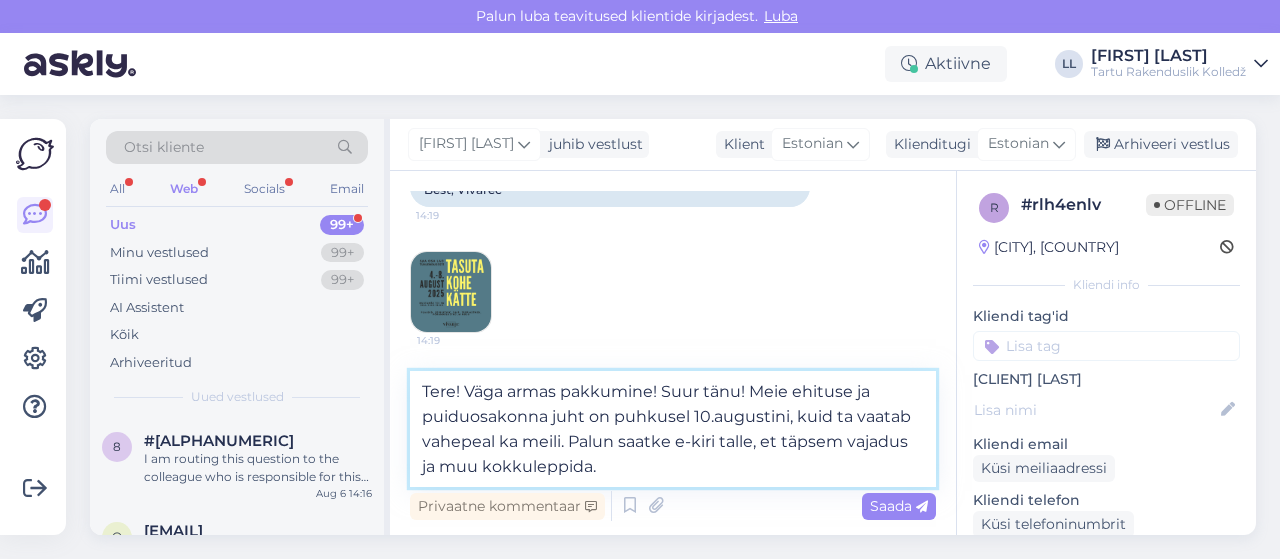 click on "Tere! Väga armas pakkumine! Suur tänu! Meie ehituse ja puiduosakonna juht on puhkusel 10.augustini, kuid ta vaatab vahepeal ka meili. Palun saatke e-kiri talle, et täpsem vajadus ja muu kokkuleppida." at bounding box center [673, 429] 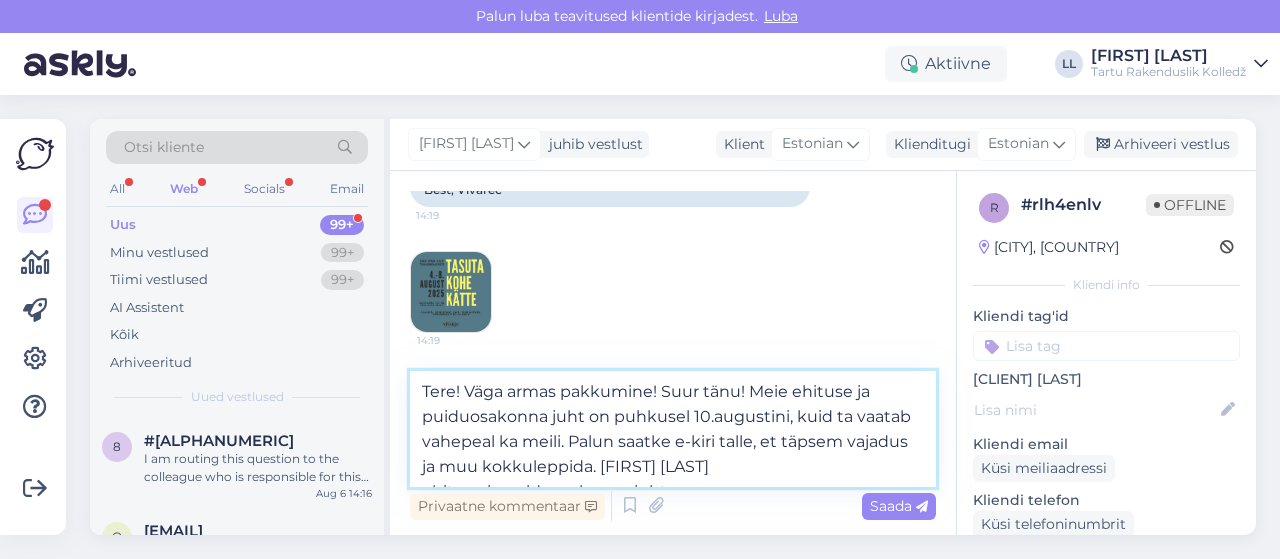 scroll, scrollTop: 75, scrollLeft: 0, axis: vertical 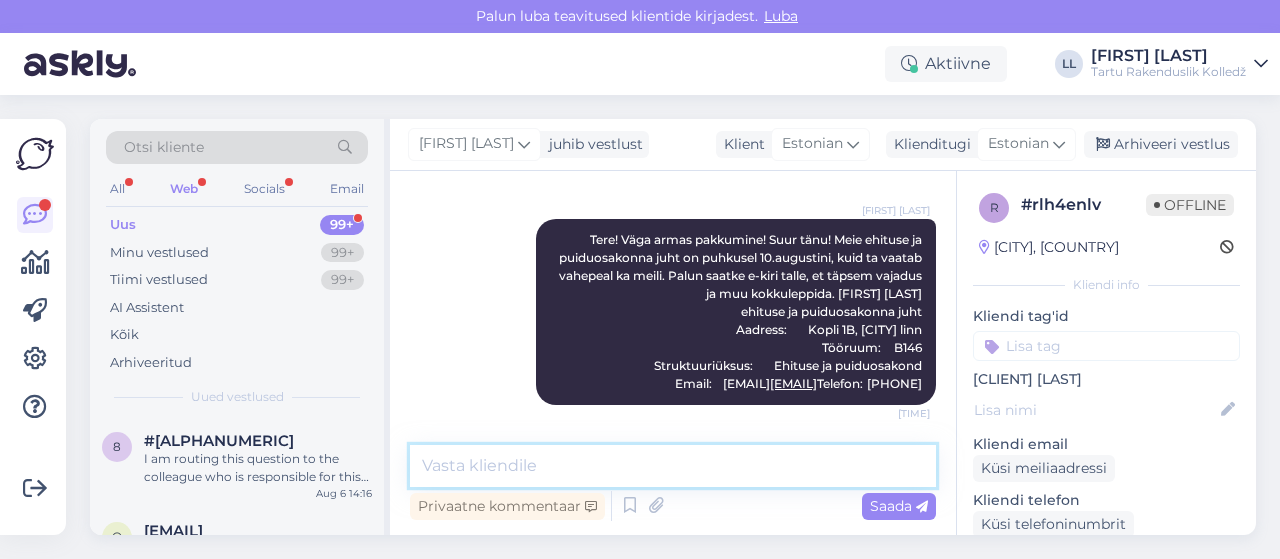 type 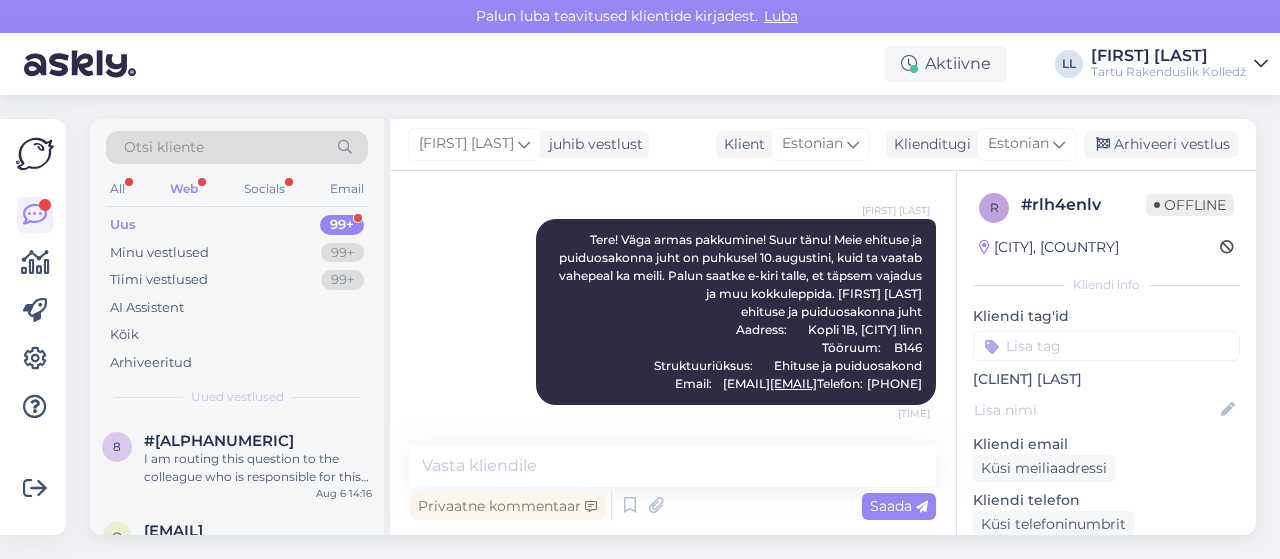 click on "Web" at bounding box center (184, 189) 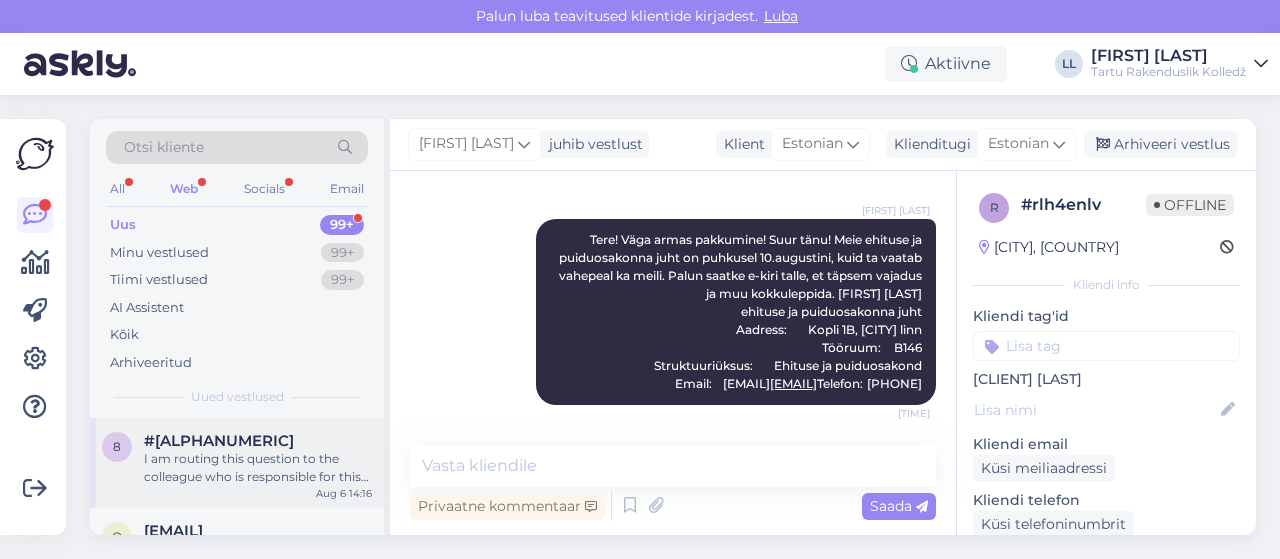 click on "I am routing this question to the colleague who is responsible for this topic. The reply might take a bit. But it’ll be saved here for you to read later." at bounding box center [258, 468] 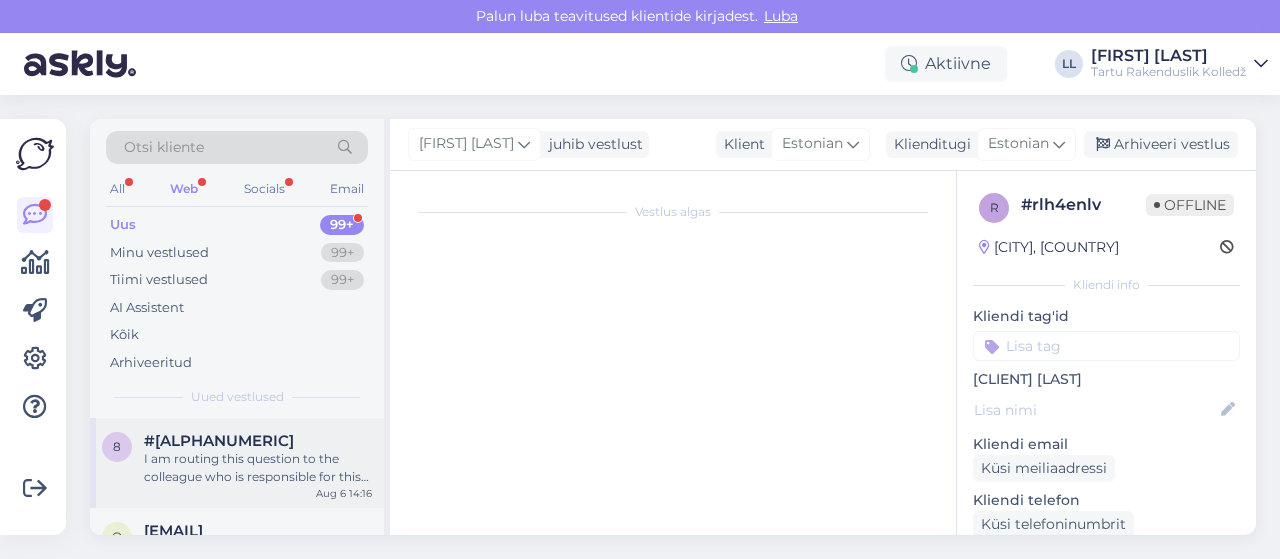 scroll, scrollTop: 644, scrollLeft: 0, axis: vertical 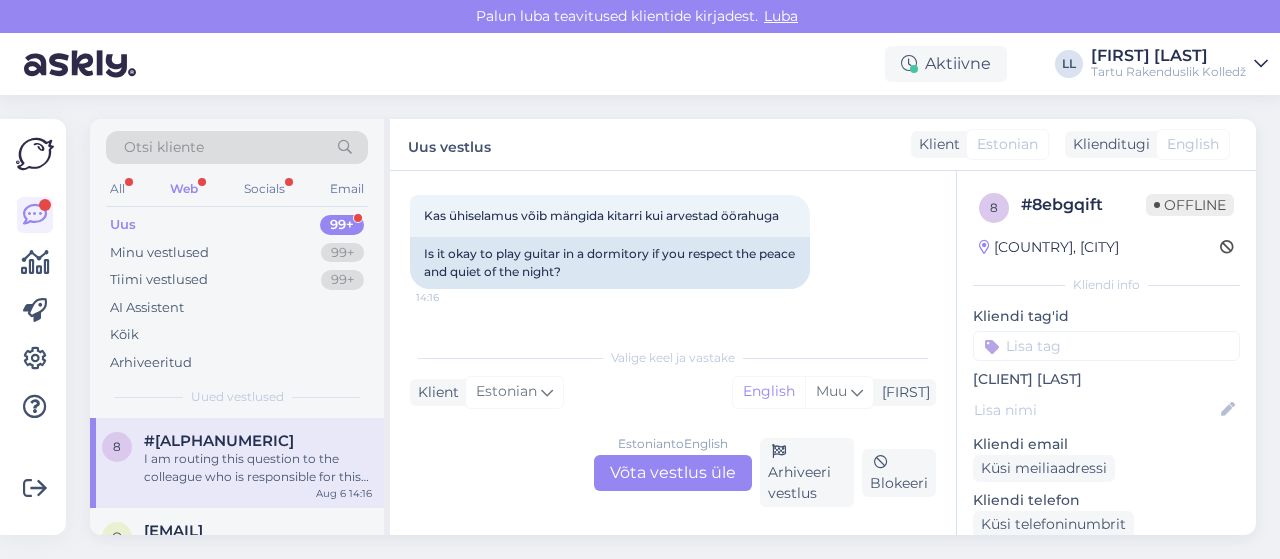 click on "Estonian  to  English Võta vestlus üle" at bounding box center [673, 473] 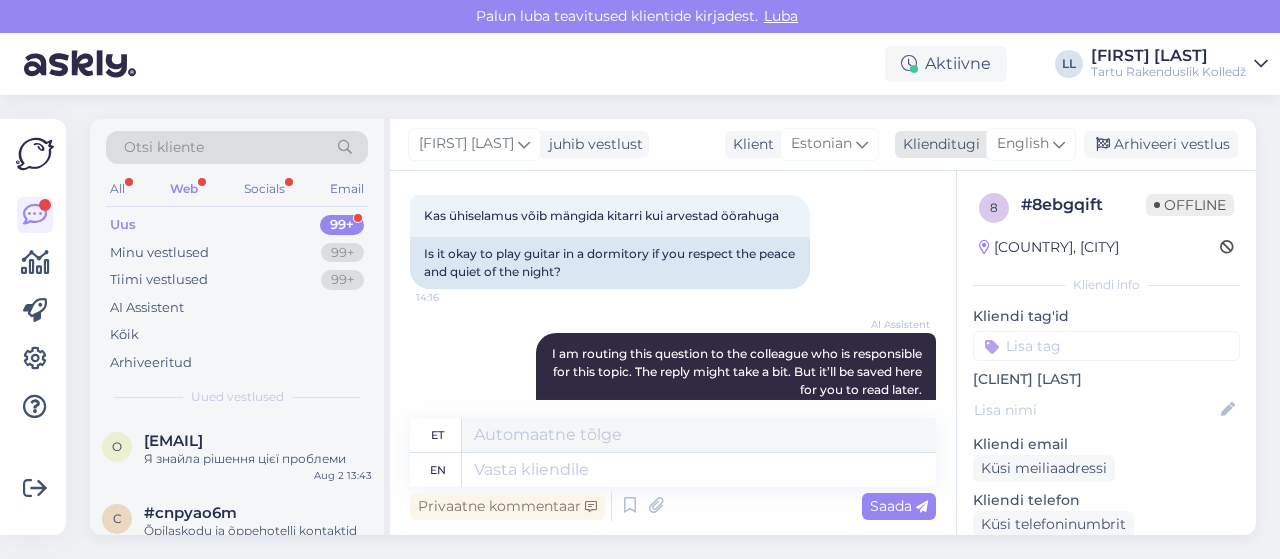 click at bounding box center (1059, 144) 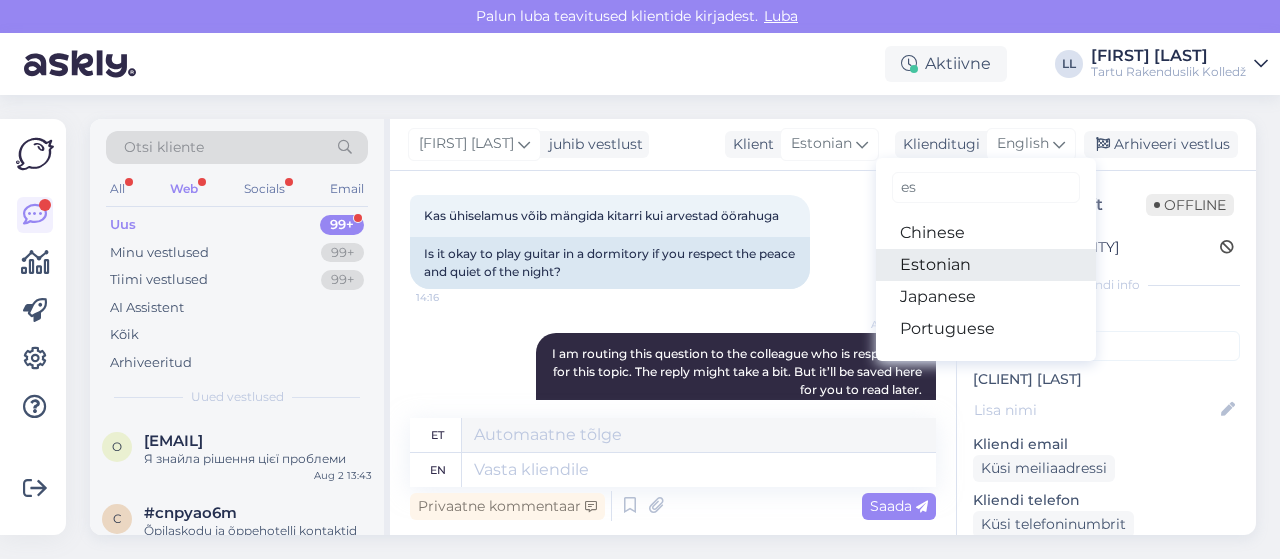 click on "Estonian" at bounding box center [986, 265] 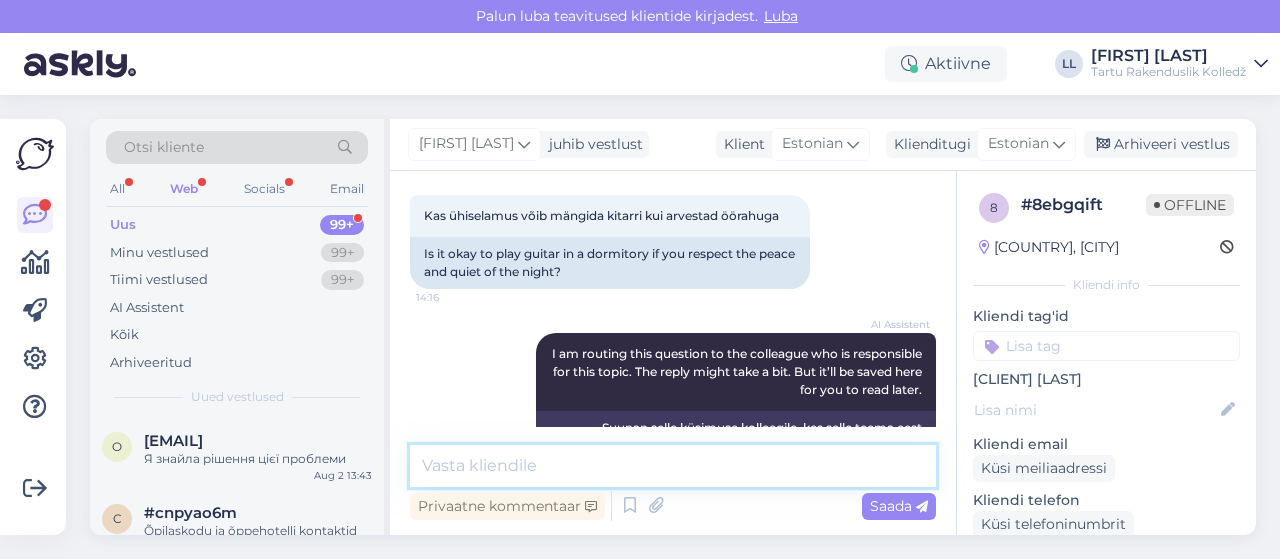 click at bounding box center [673, 466] 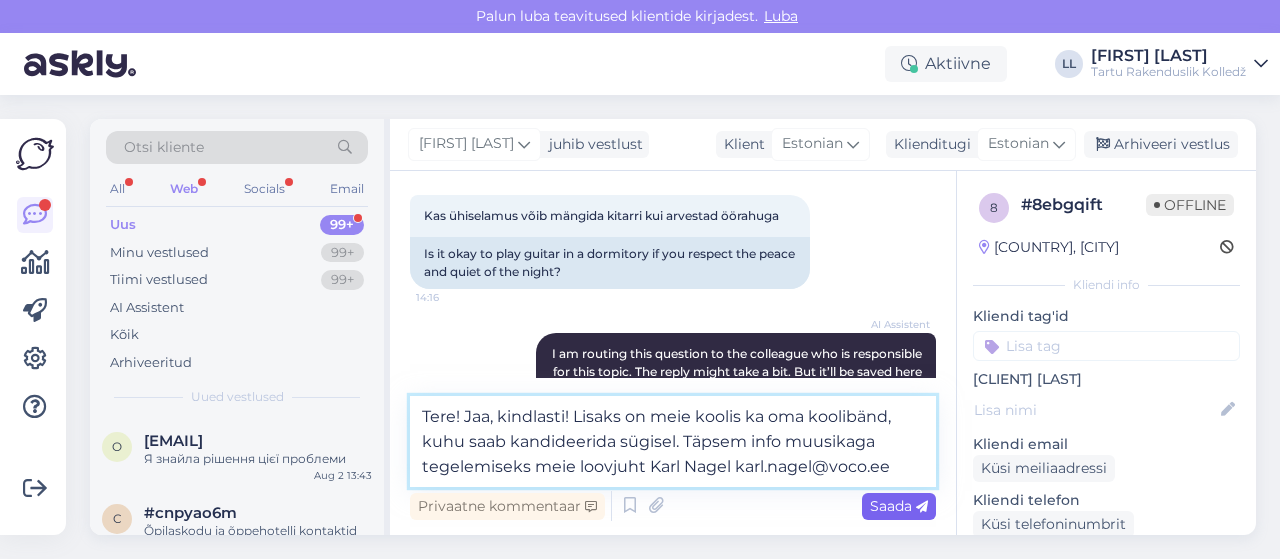type on "Tere! Jaa, kindlasti! Lisaks on meie koolis ka oma koolibänd, kuhu saab kandideerida sügisel. Täpsem info muusikaga tegelemiseks meie loovjuht Karl Nagel karl.nagel@voco.ee" 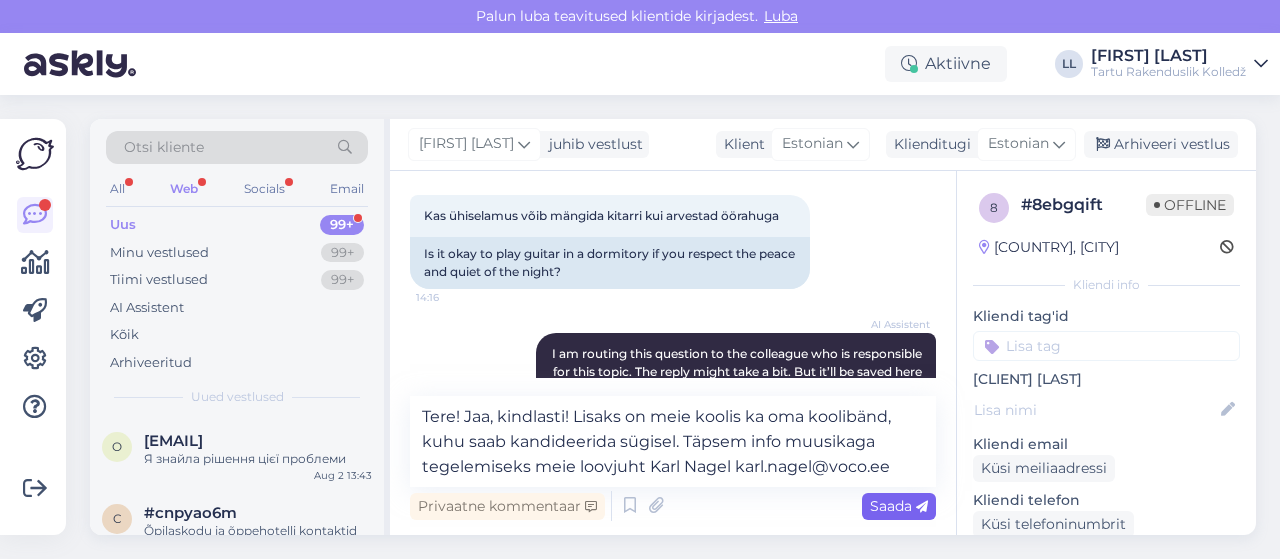 click on "Saada" at bounding box center (899, 506) 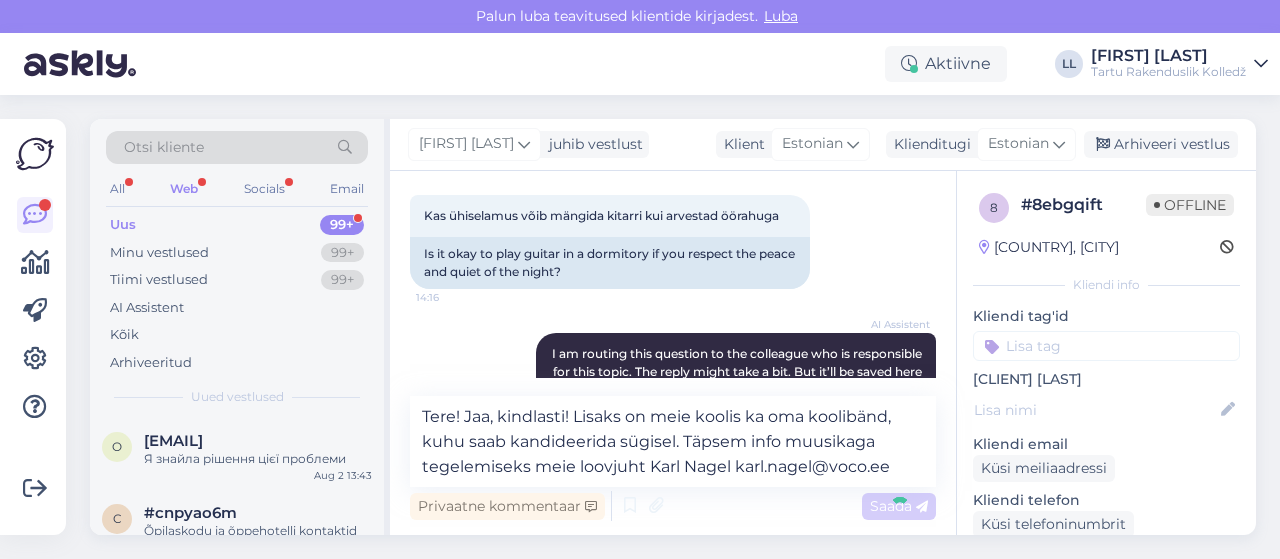 type 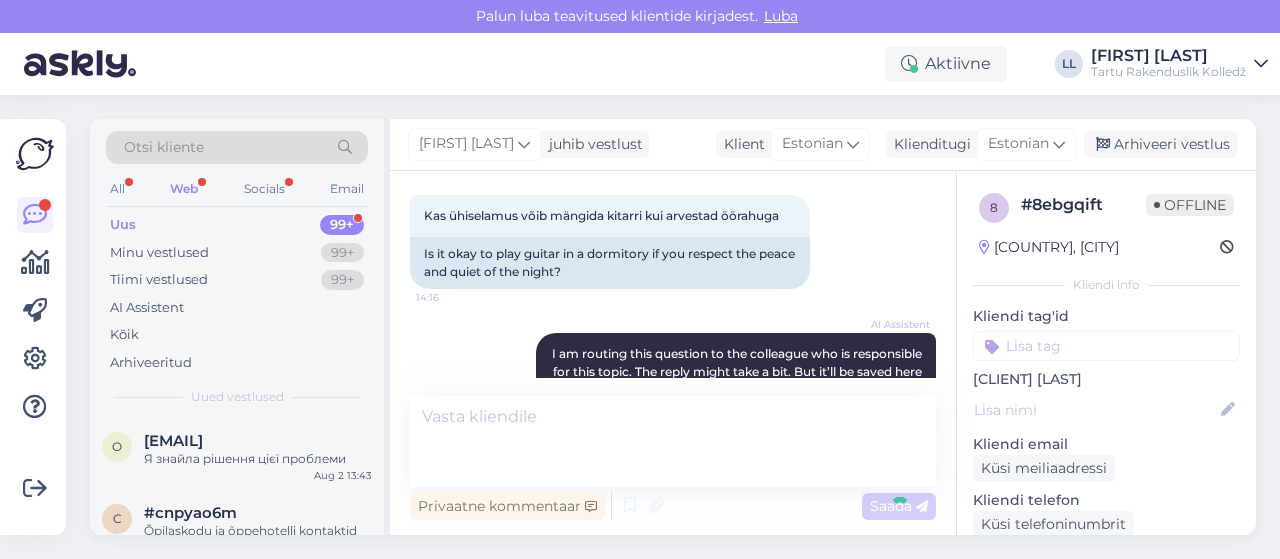 scroll, scrollTop: 721, scrollLeft: 0, axis: vertical 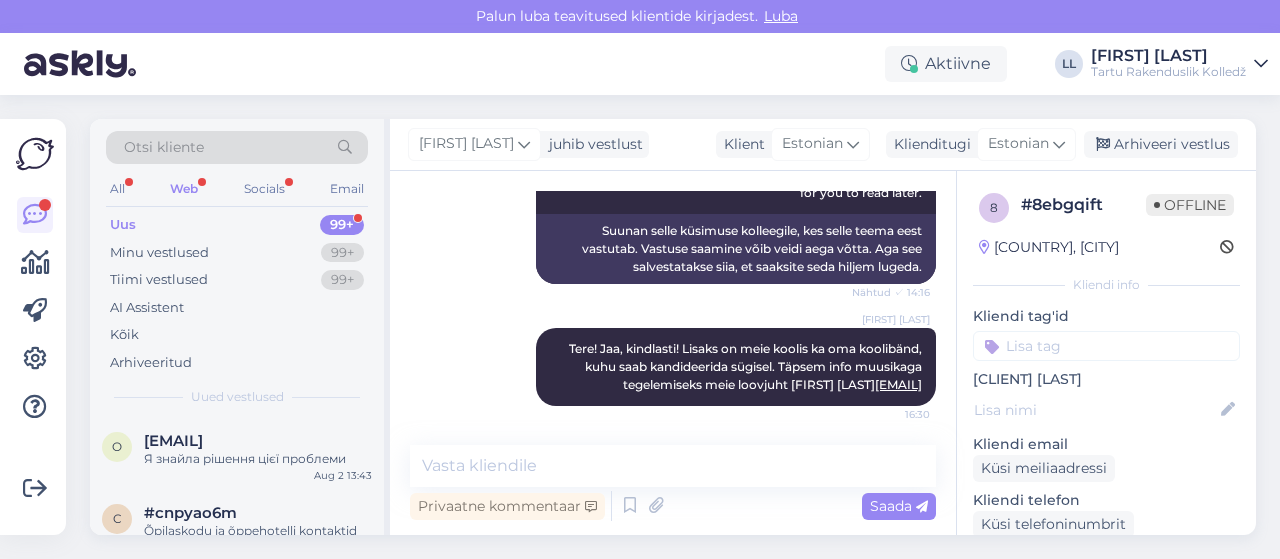 click on "Web" at bounding box center [184, 189] 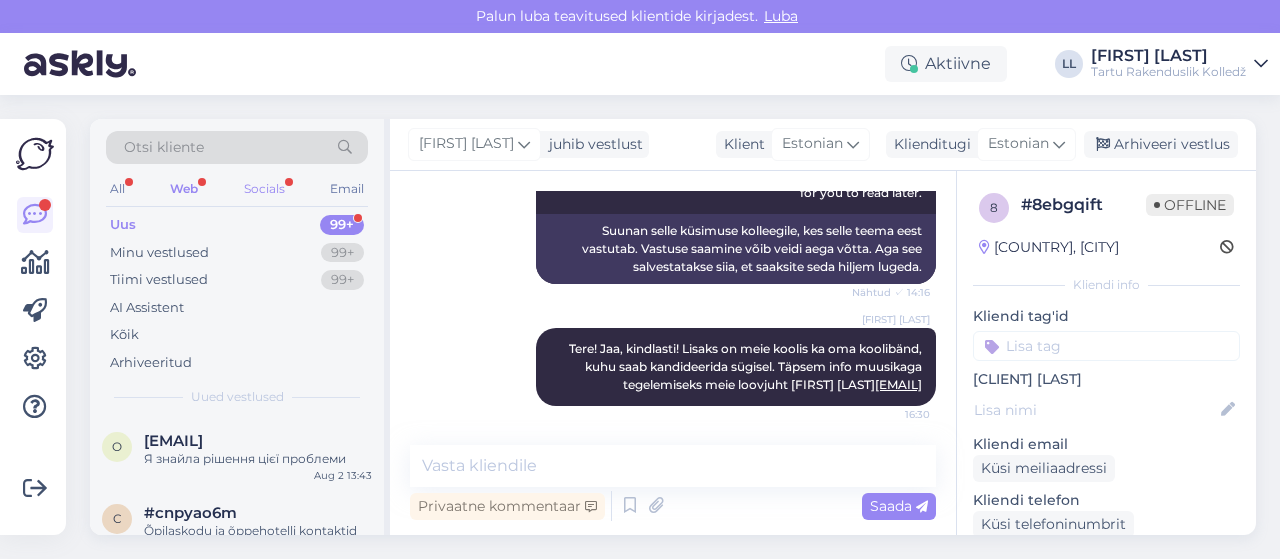 click on "Socials" at bounding box center (264, 189) 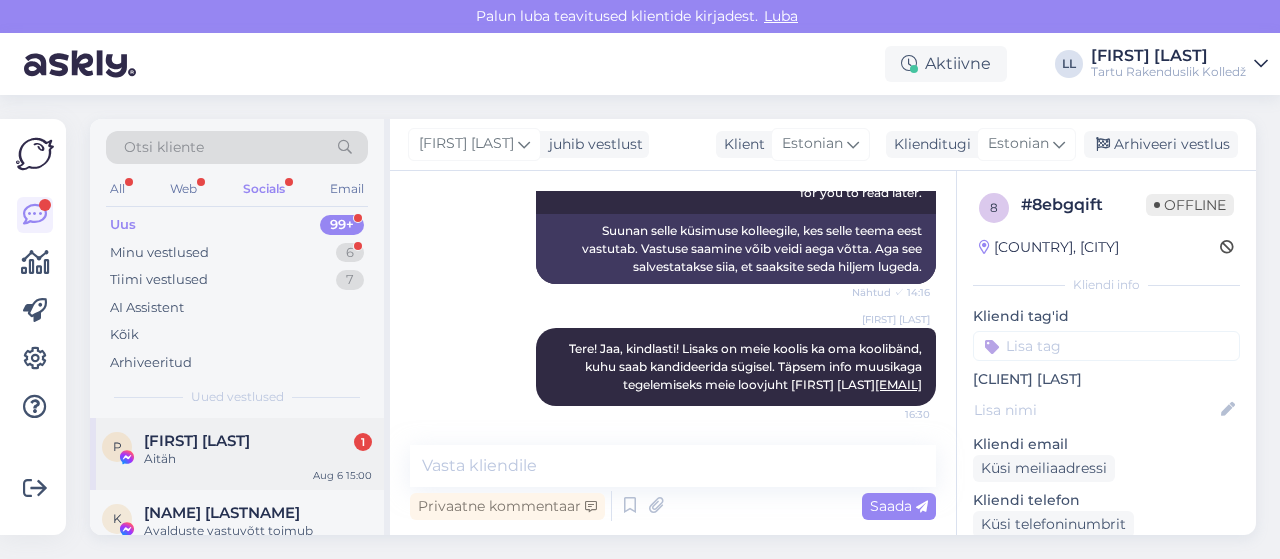 click on "[FIRST] [LAST]" at bounding box center [197, 441] 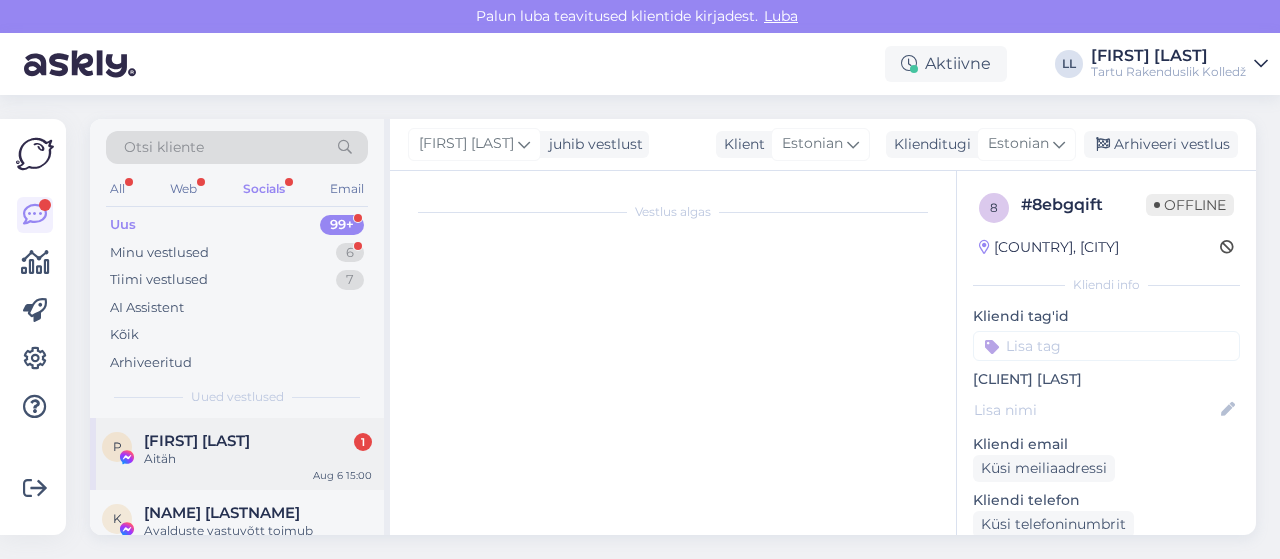 scroll, scrollTop: 1115, scrollLeft: 0, axis: vertical 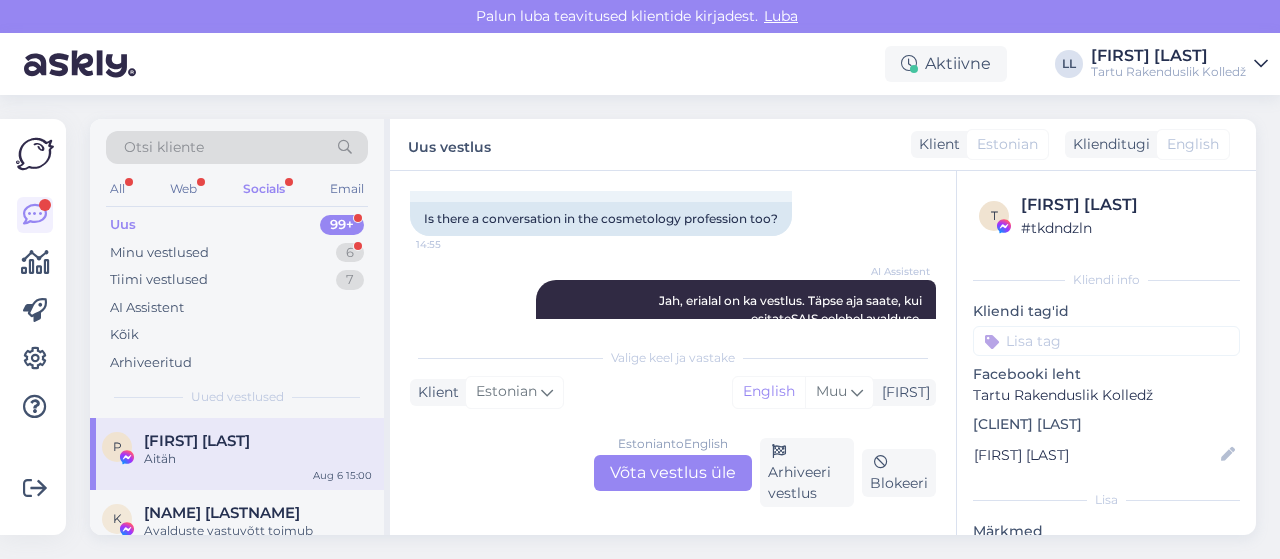 click on "Estonian  to  English Võta vestlus üle" at bounding box center (673, 473) 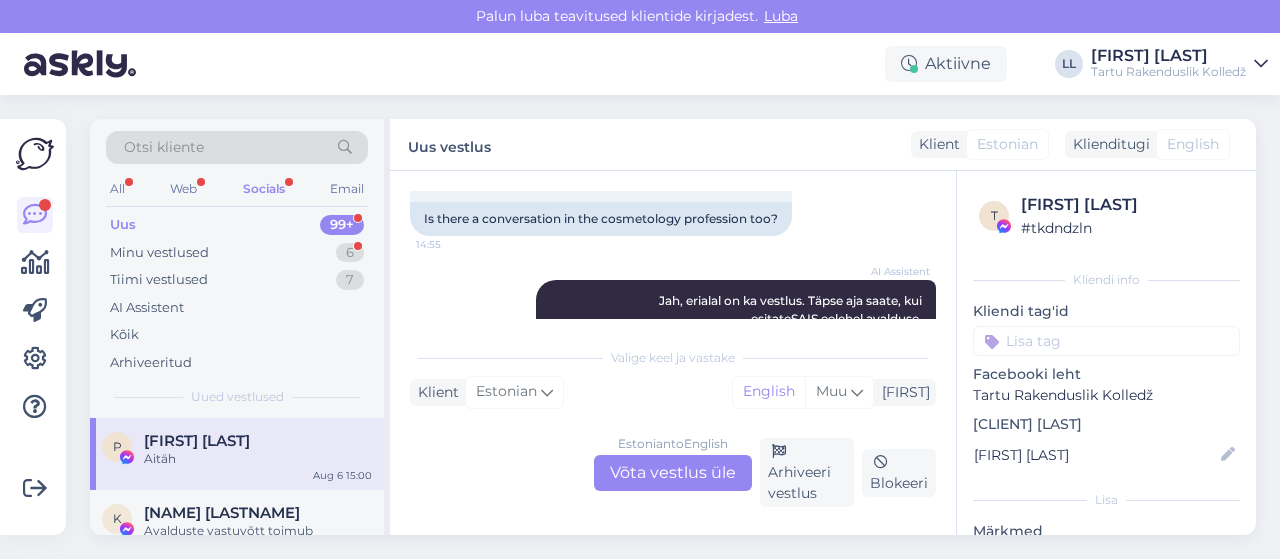 scroll, scrollTop: 469, scrollLeft: 0, axis: vertical 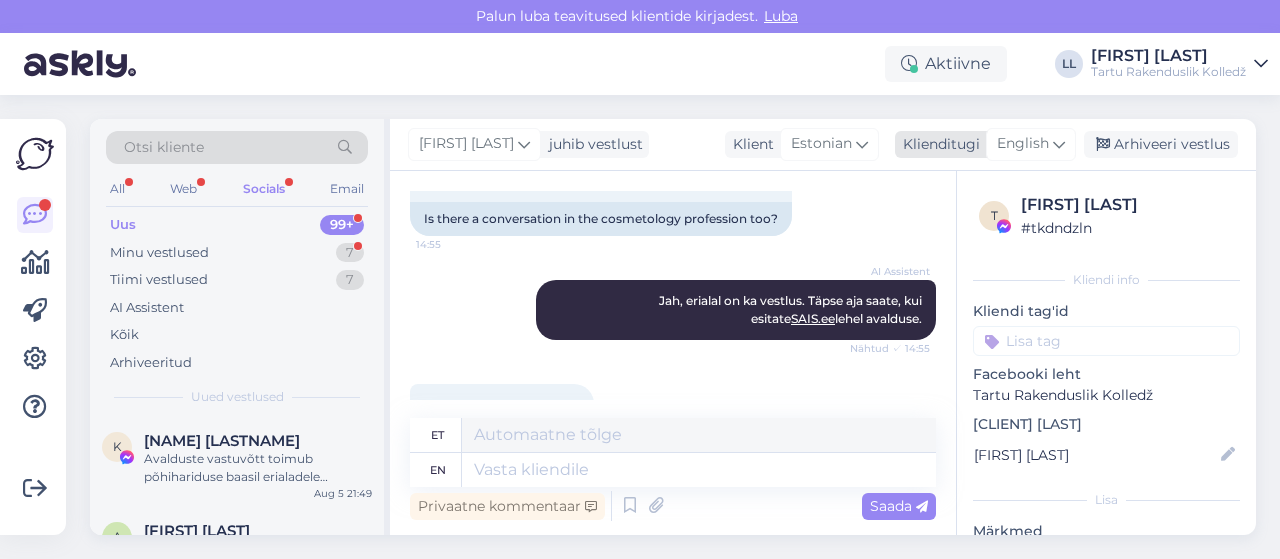 click on "English" at bounding box center (1023, 144) 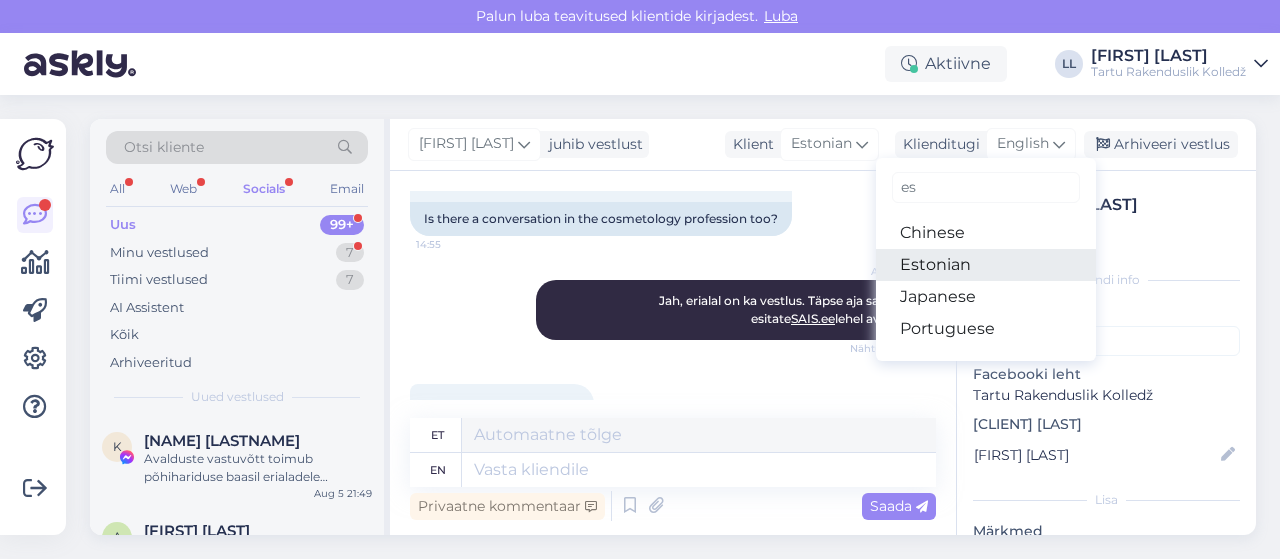 click on "Estonian" at bounding box center (986, 265) 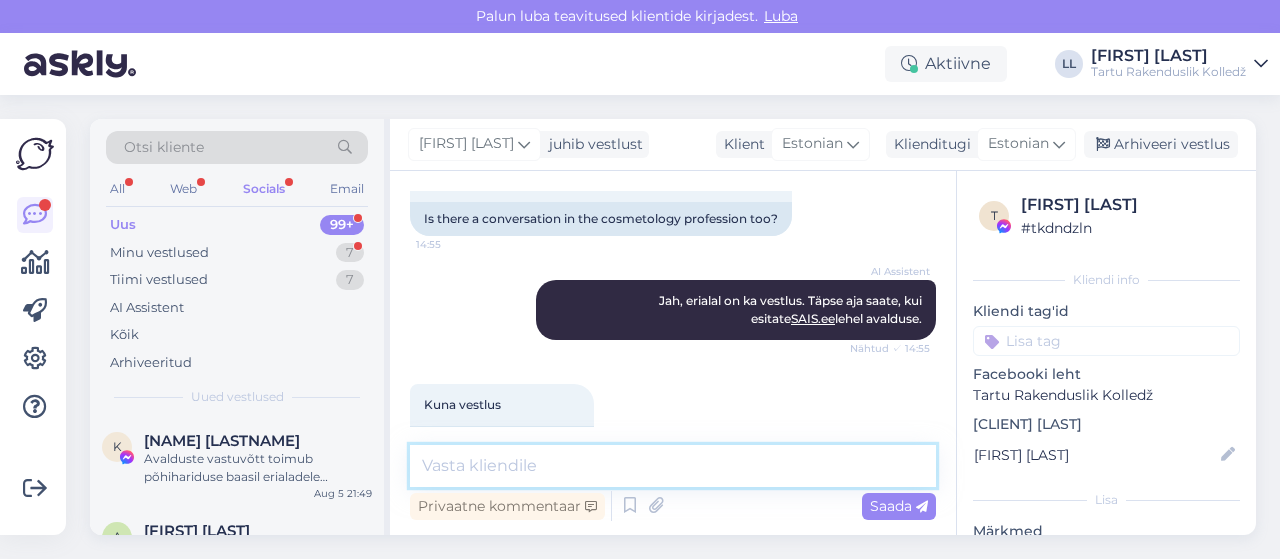 click at bounding box center (673, 466) 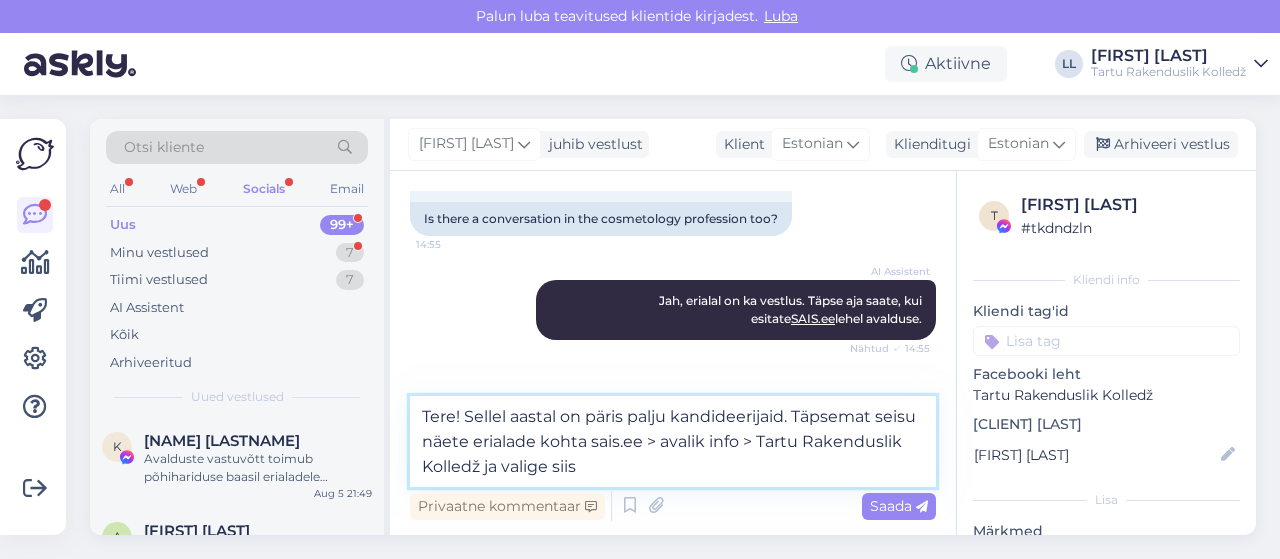 drag, startPoint x: 757, startPoint y: 441, endPoint x: 480, endPoint y: 480, distance: 279.73203 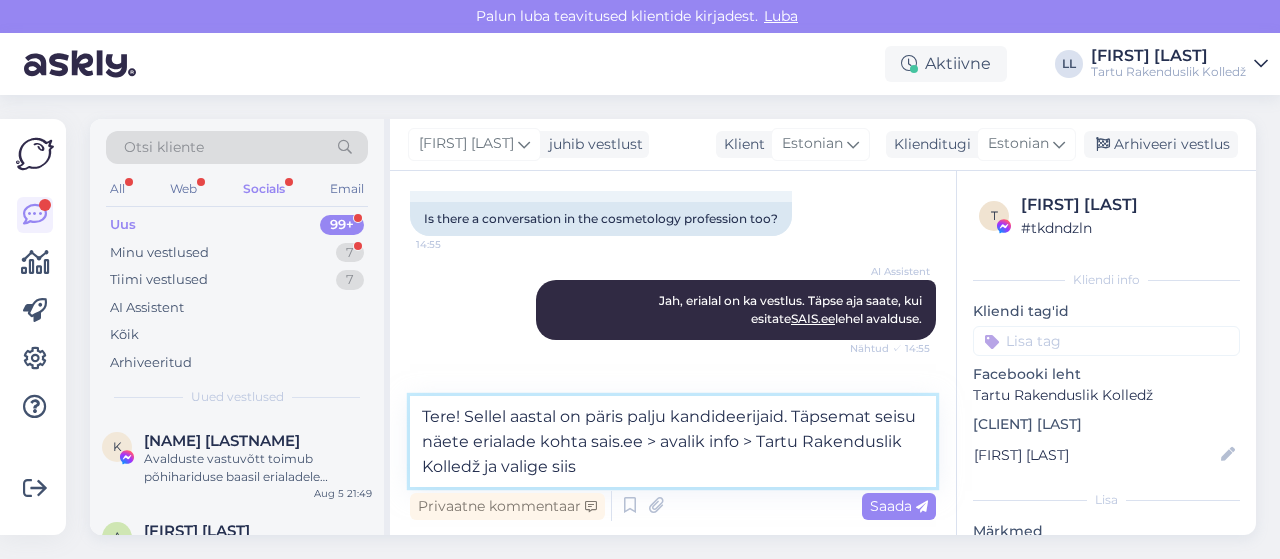 click on "Tere! Sellel aastal on päris palju kandideerijaid. Täpsemat seisu näete erialade kohta sais.ee > avalik info > Tartu Rakenduslik Kolledž ja valige siis" at bounding box center (673, 441) 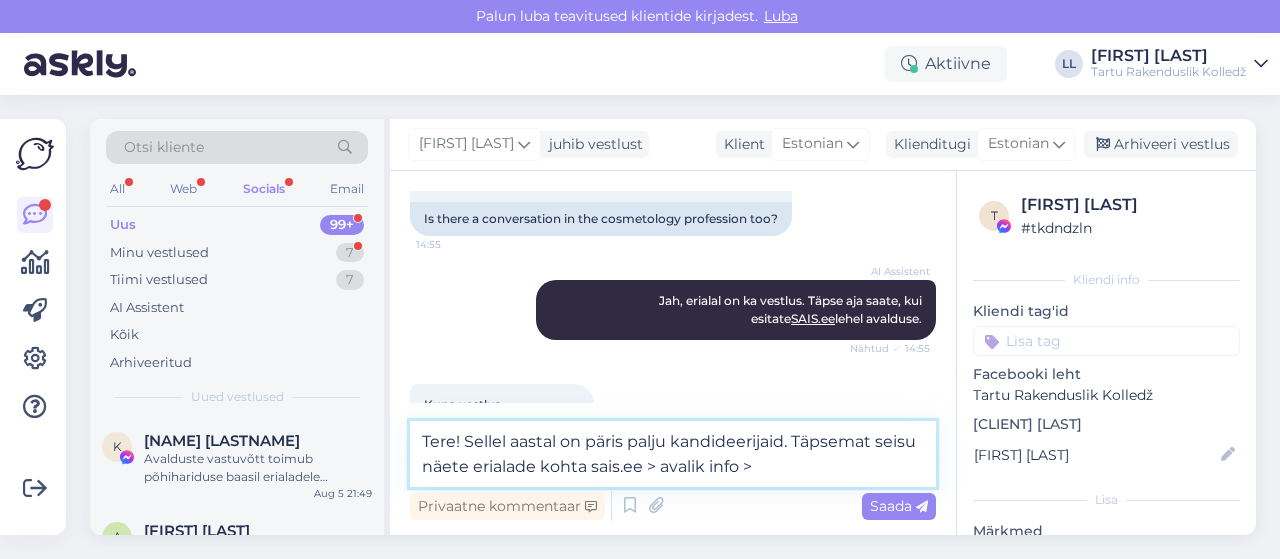 paste on "[FIRST] [LAST]
ehituse ja puiduosakonna juht
Aadress:	Kopli 1B, [CITY] linn
Tööruum:	B146
Struktuuriüksus:	Ehituse ja puiduosakond
Email:	[EMAIL]
Telefon:	[PHONE]" 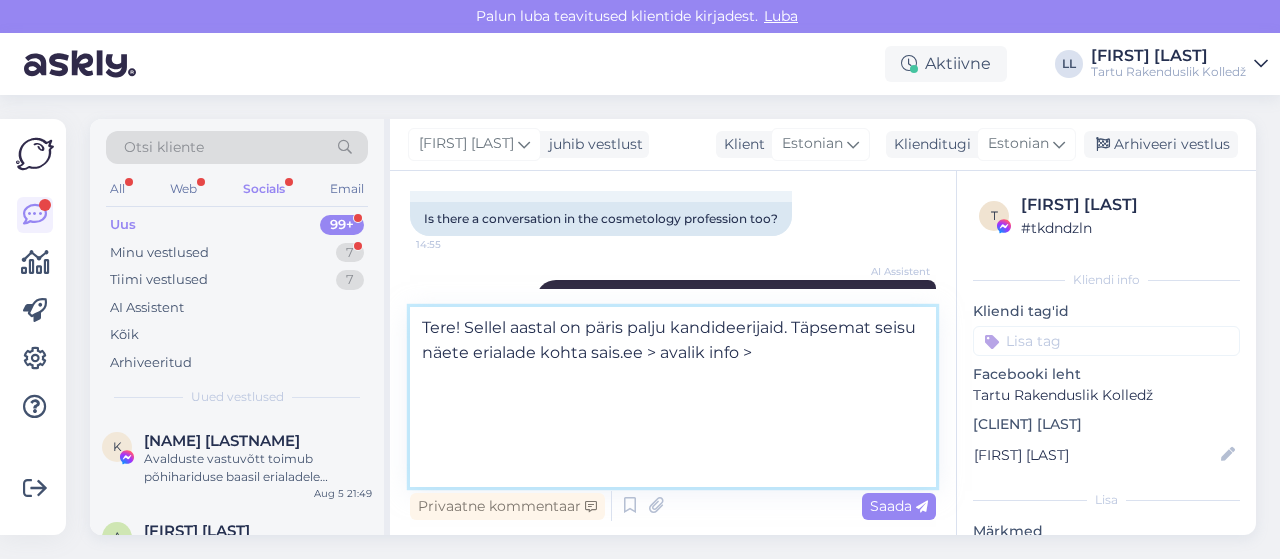 scroll, scrollTop: 0, scrollLeft: 0, axis: both 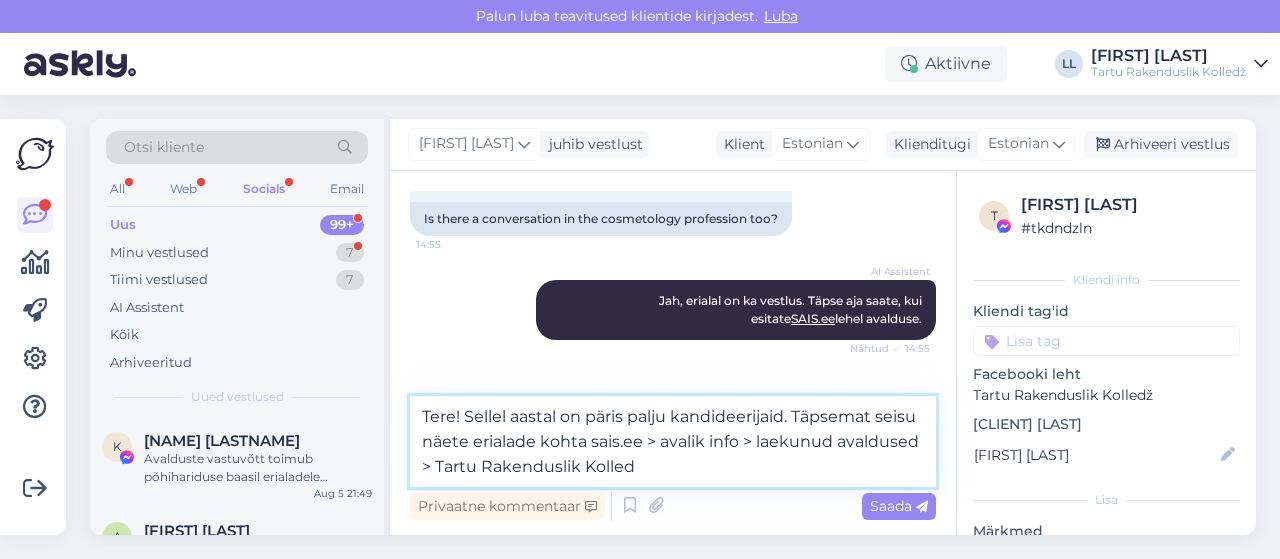 type on "Tere! Sellel aastal on päris palju kandideerijaid. Täpsemat seisu näete erialade kohta sais.ee > avalik info > laekunud avaldused > Tartu Rakenduslik Kolledž" 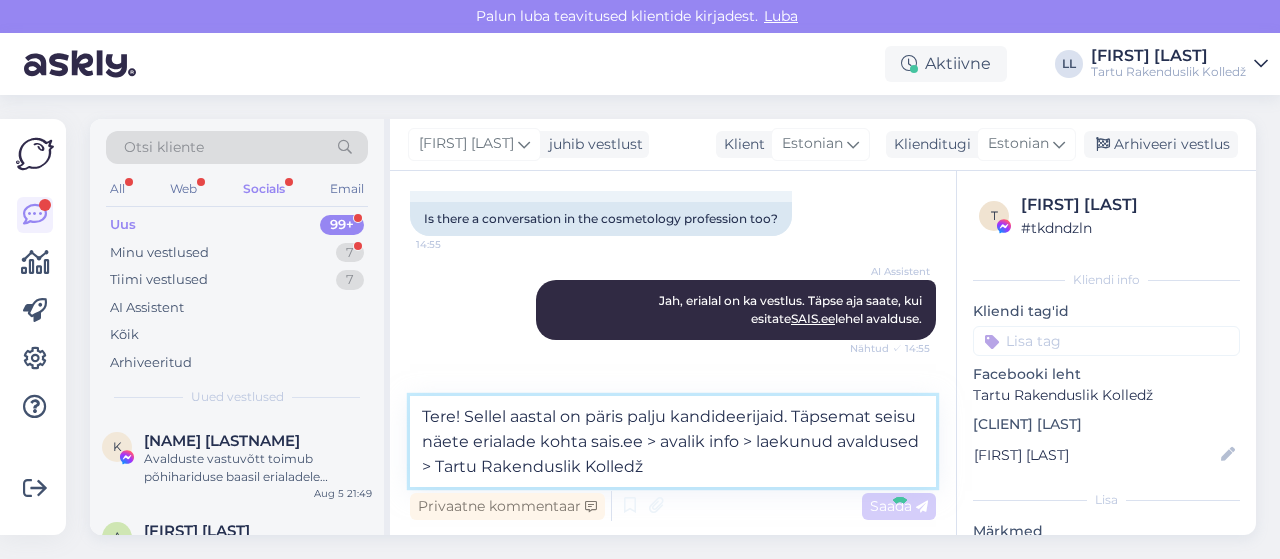 type 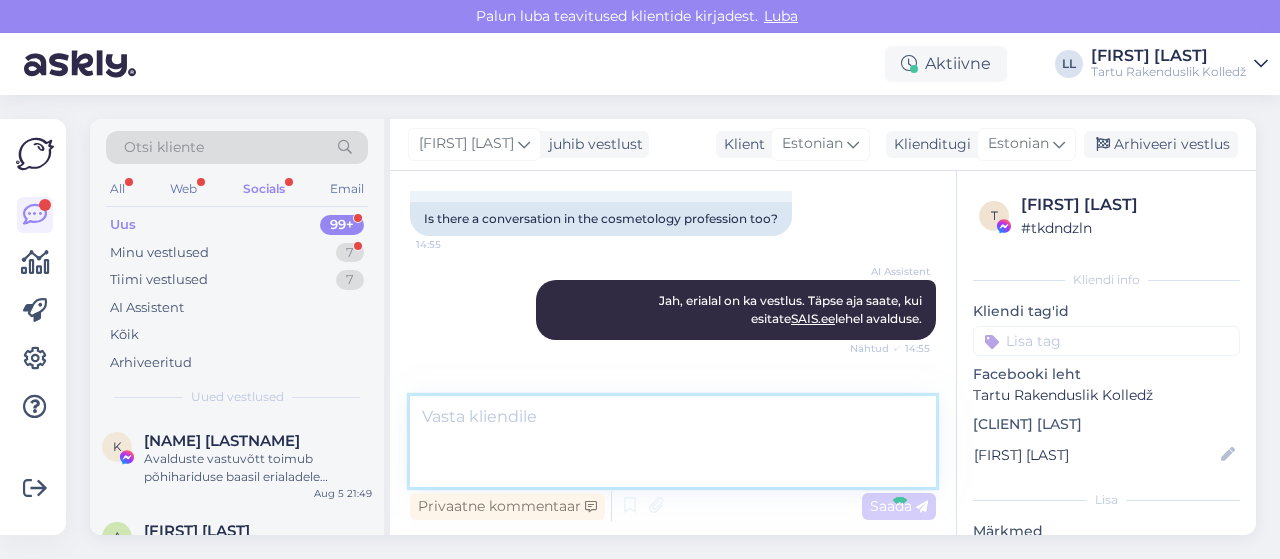 scroll, scrollTop: 1163, scrollLeft: 0, axis: vertical 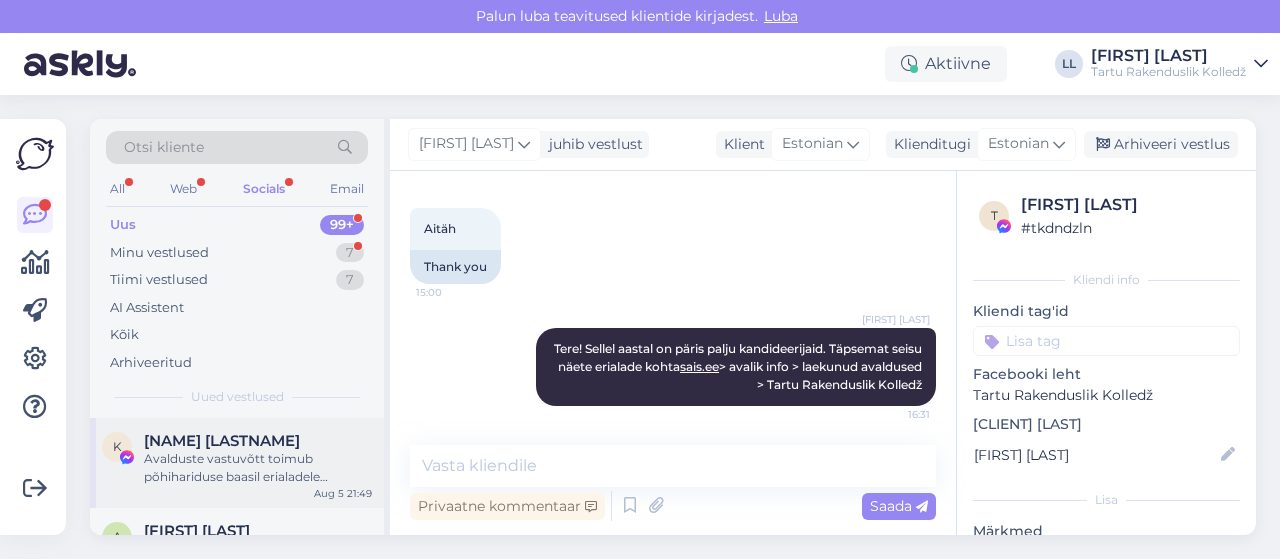 click on "Avalduste vastuvõtt toimub põhihariduse baasil erialadele ajavahemikul 07.04–05.06.2025 ja keskhariduse baasil erialadele 07.04.–08.08.2025. Erialadele, kus põhivastuvõtu ajal on avaldusi esitatud vähem kui on õppekohti, toimub lisaks ka täiendav vastuvõtt." at bounding box center [258, 468] 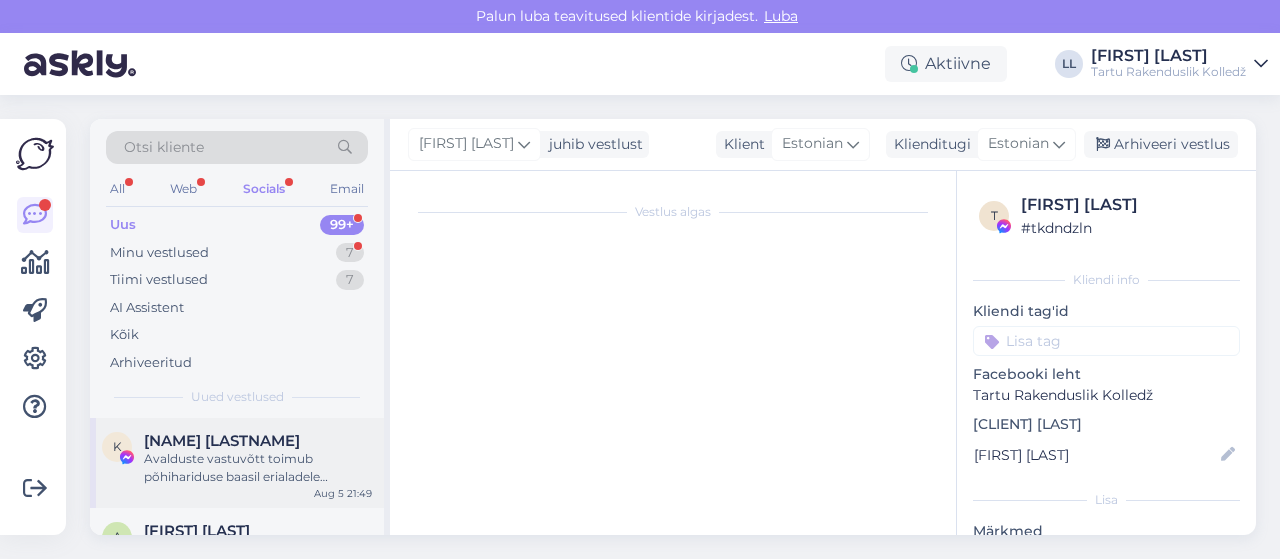 scroll, scrollTop: 290, scrollLeft: 0, axis: vertical 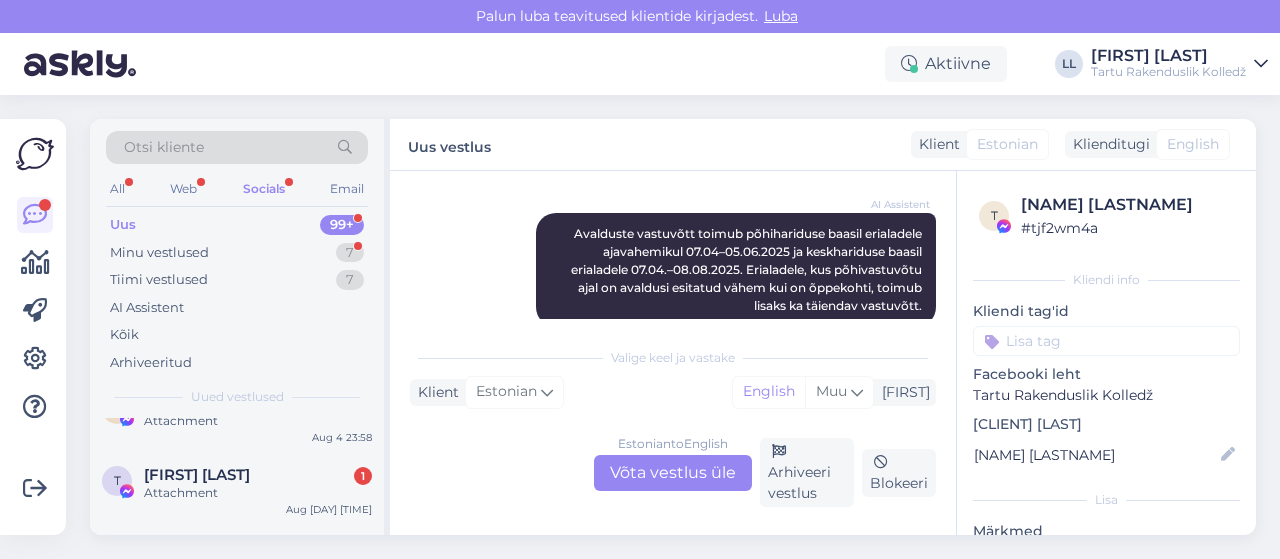 click on "Z [LAST] [FIRST] [ATTACHMENT] [MONTH] [DAY] [YEAR] [TIME]" at bounding box center [237, 416] 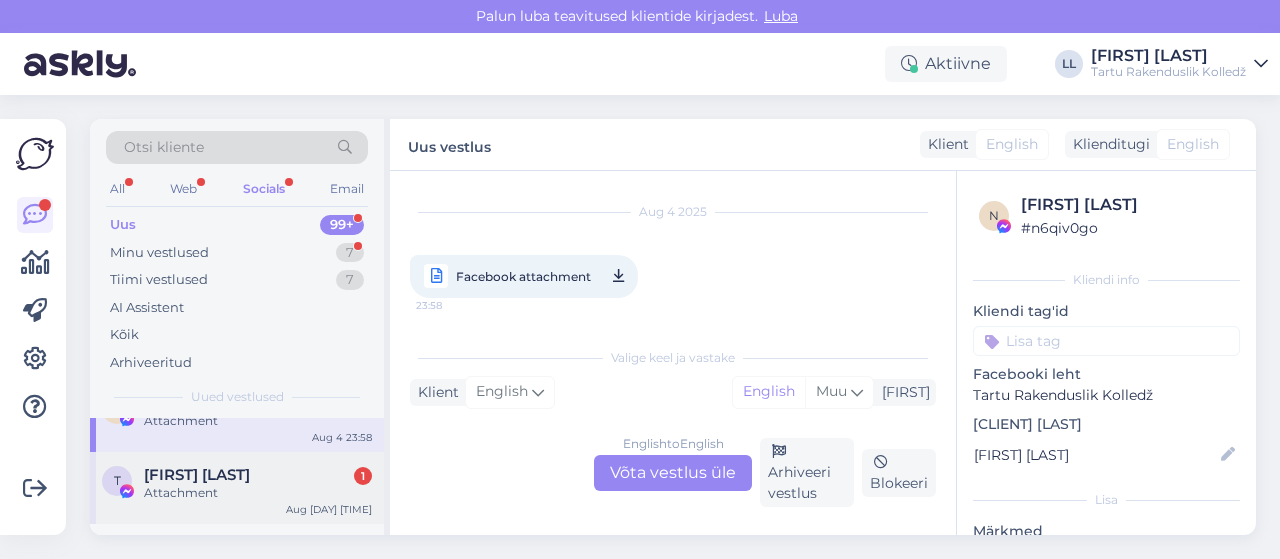 click on "T [FIRST] [LAST] 1 Attachment Aug [DAY] [TIME]" at bounding box center [237, 488] 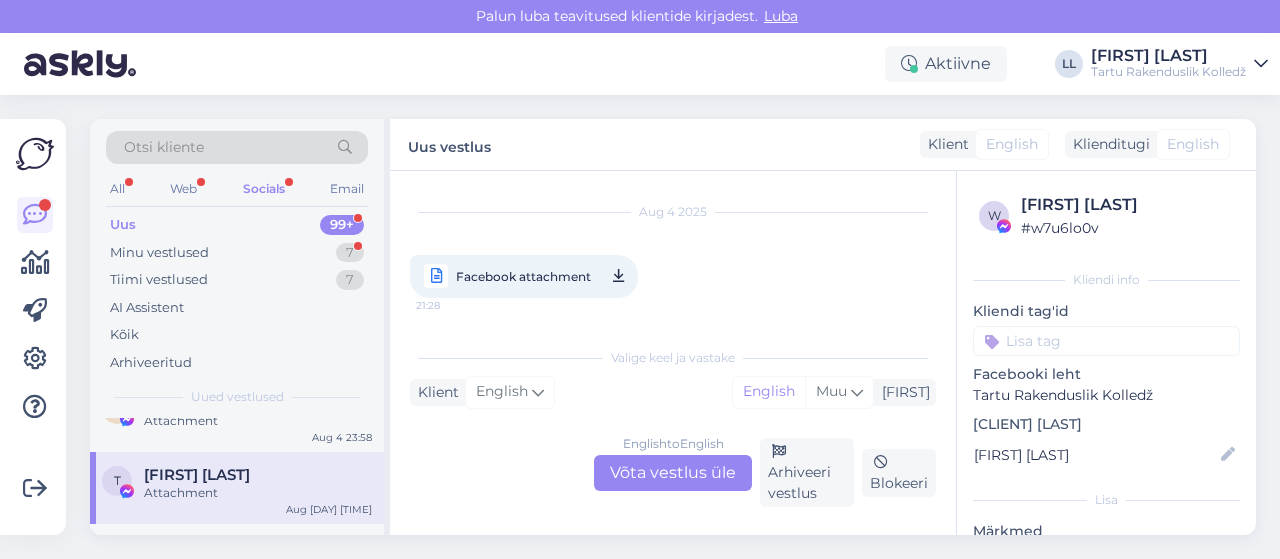 scroll, scrollTop: 42, scrollLeft: 0, axis: vertical 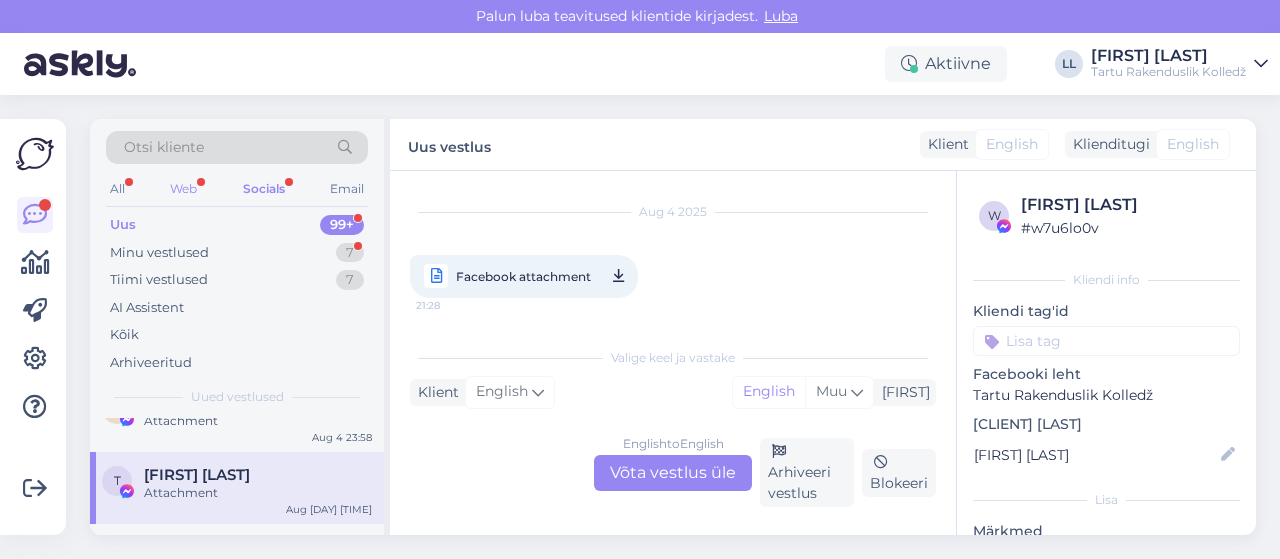 click on "Web" at bounding box center (183, 189) 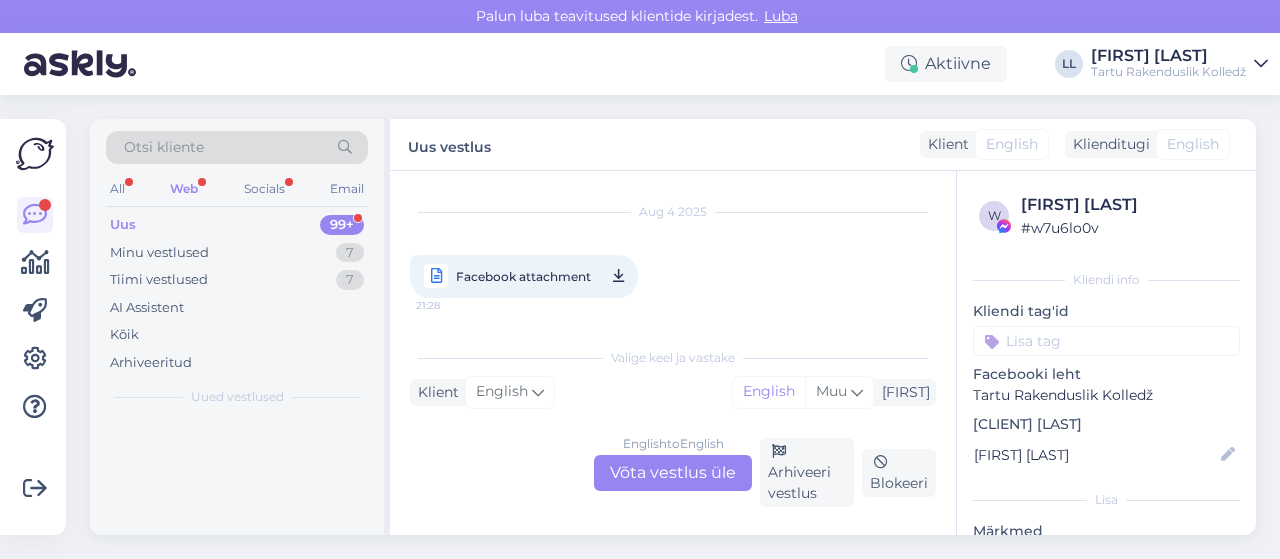 scroll, scrollTop: 0, scrollLeft: 0, axis: both 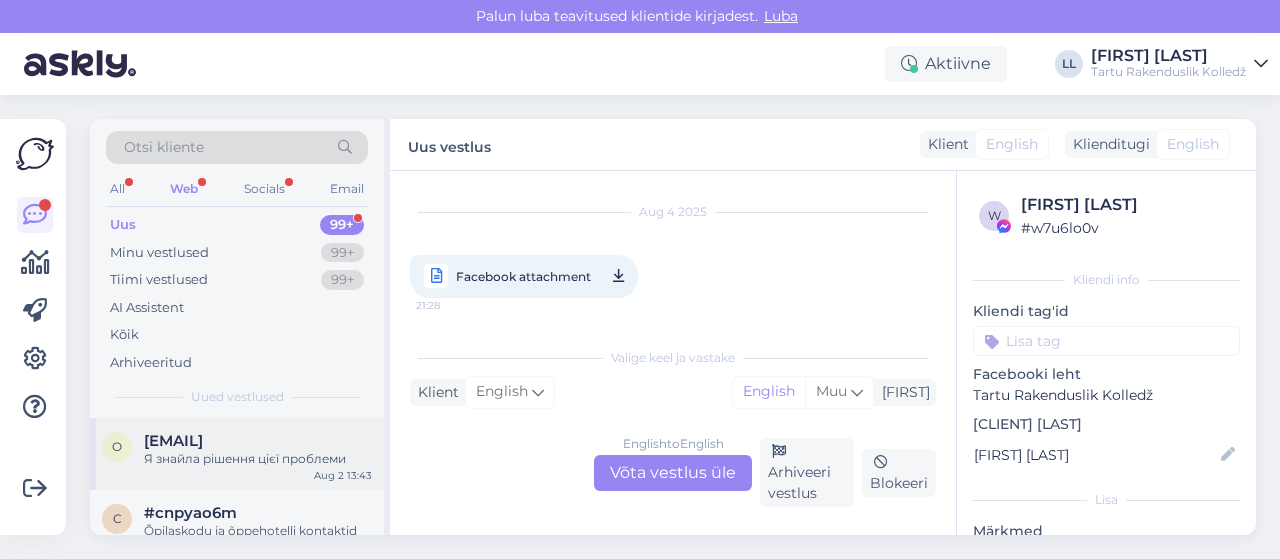 click on "Я знайла рішення цієї проблеми" at bounding box center (258, 459) 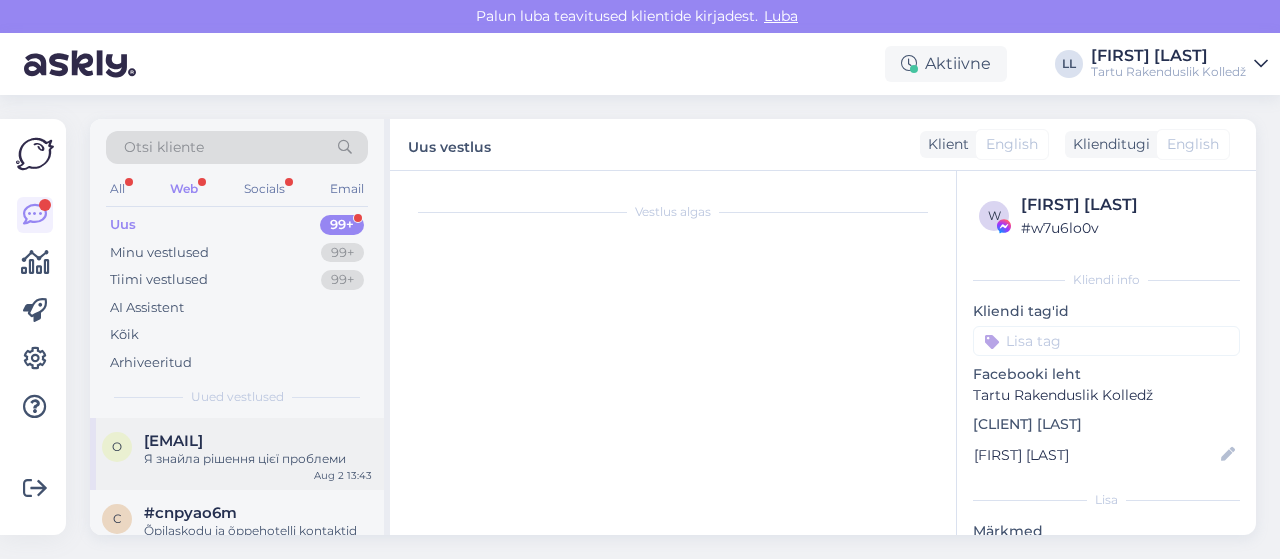 scroll, scrollTop: 695, scrollLeft: 0, axis: vertical 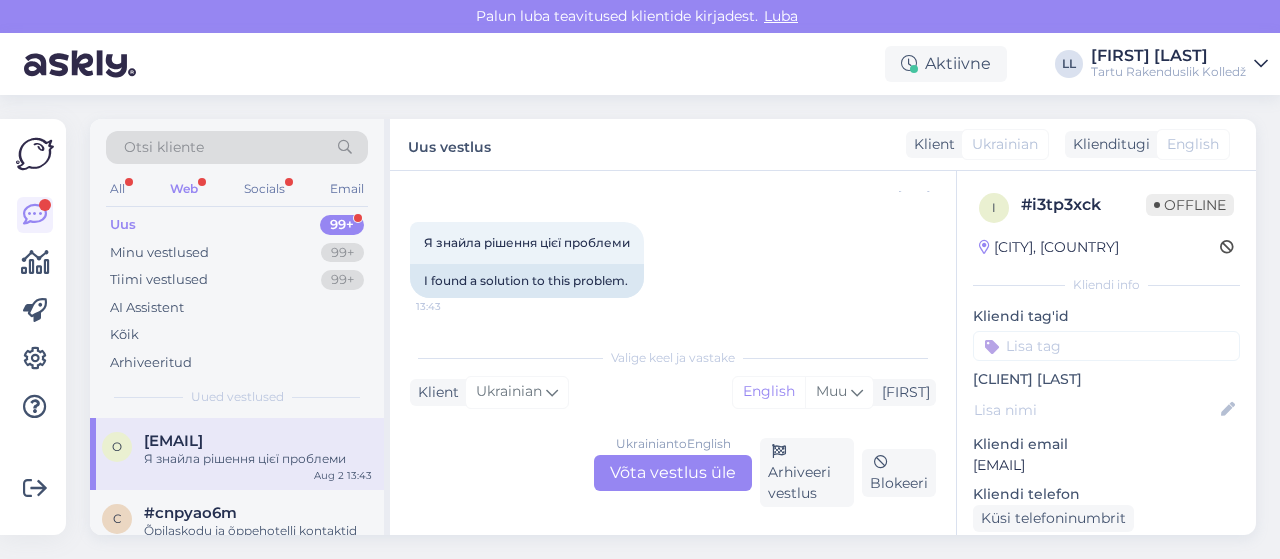 click on "[EMAIL]" at bounding box center (173, 441) 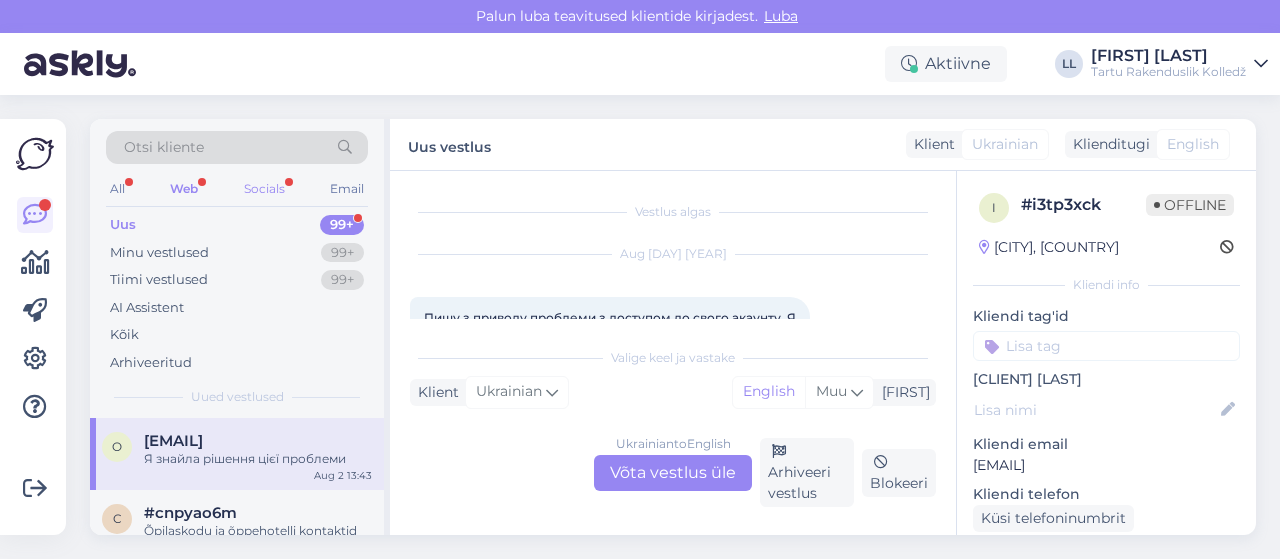 click on "Socials" at bounding box center [264, 189] 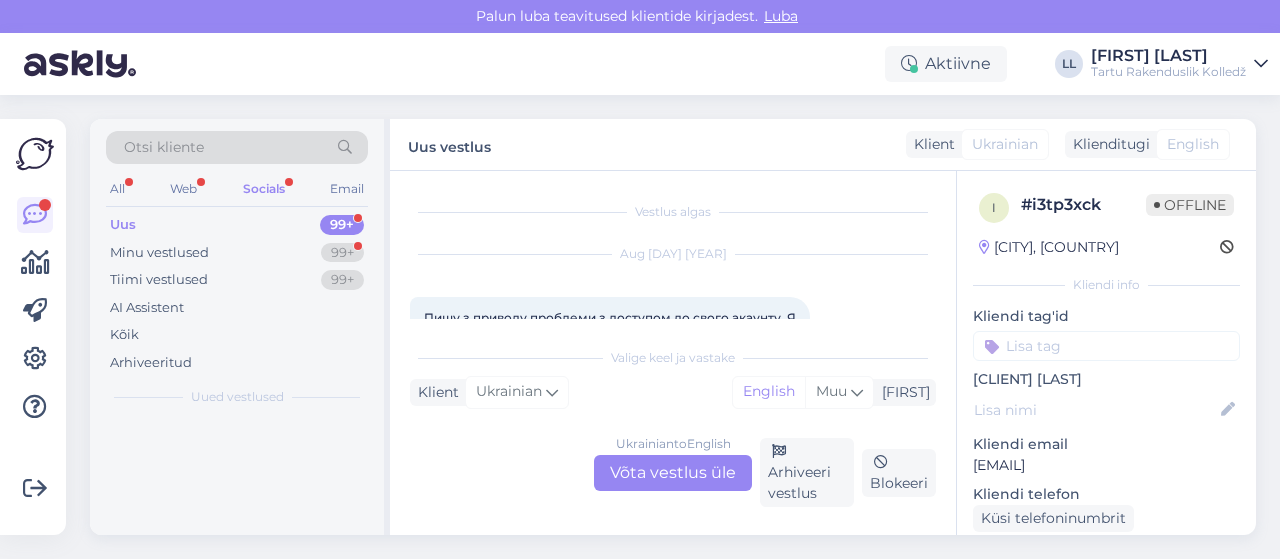 click on "Socials" at bounding box center [264, 189] 